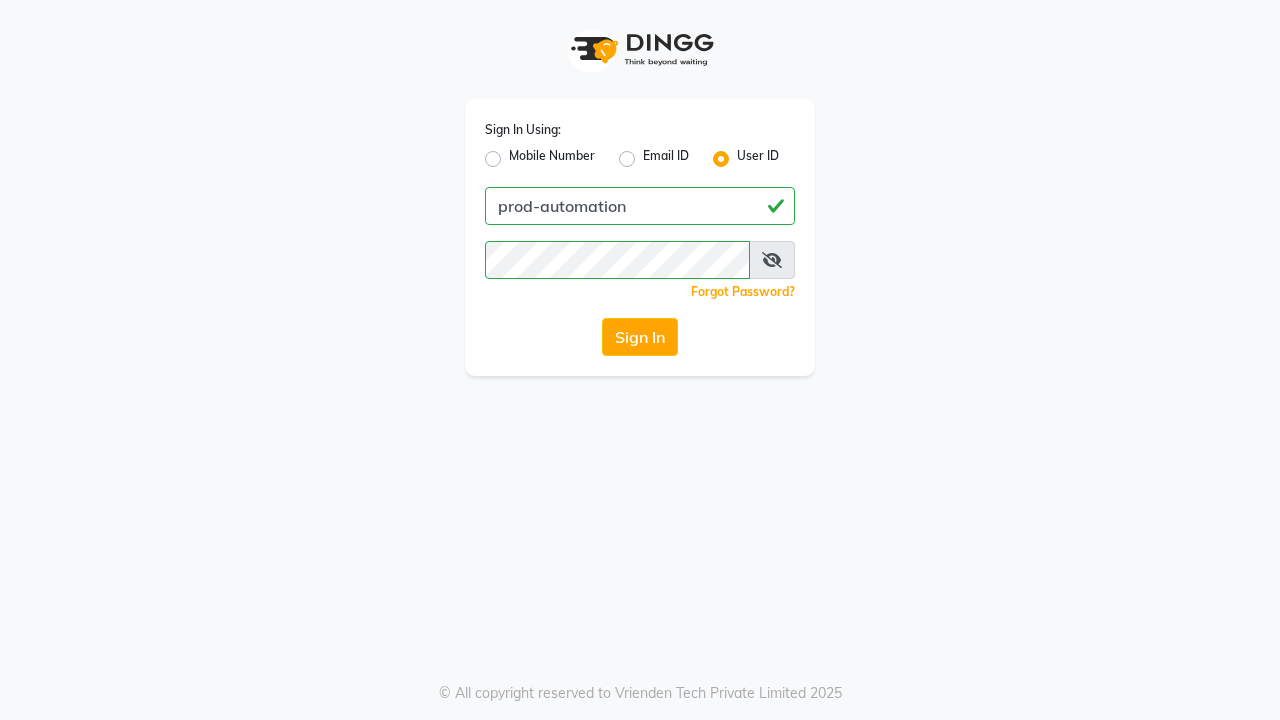 scroll, scrollTop: 0, scrollLeft: 0, axis: both 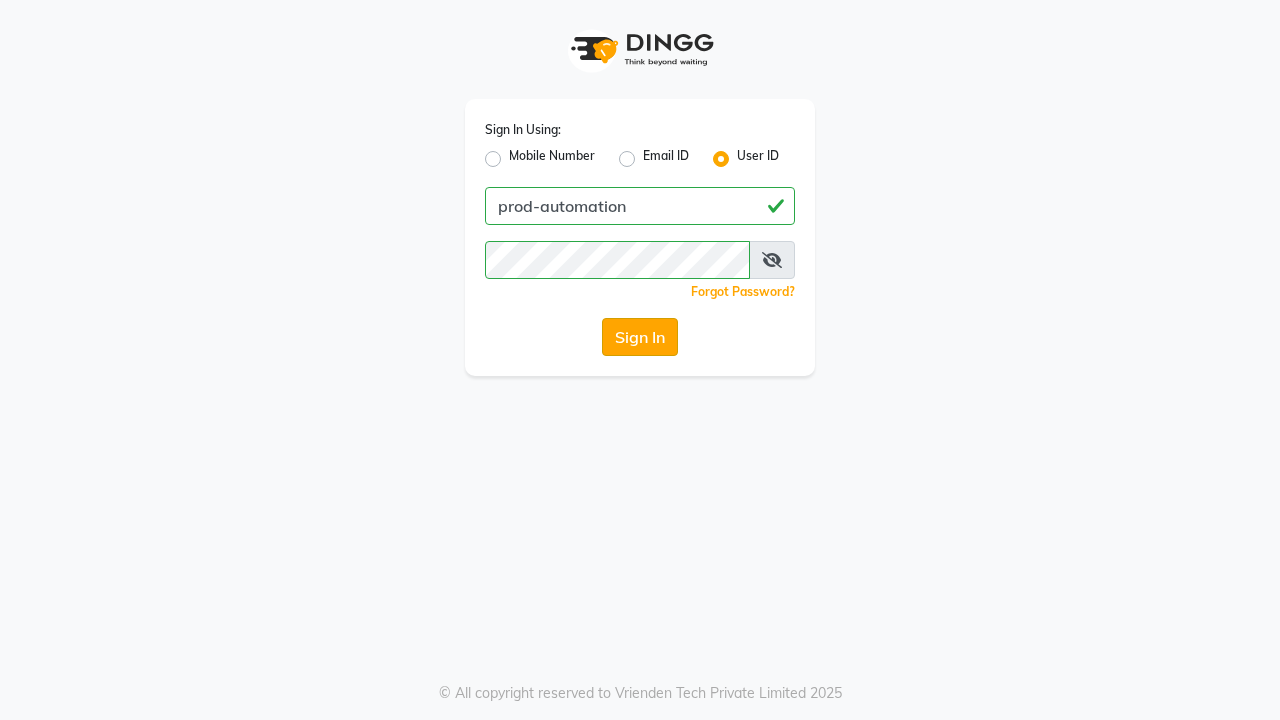 click on "Sign In" 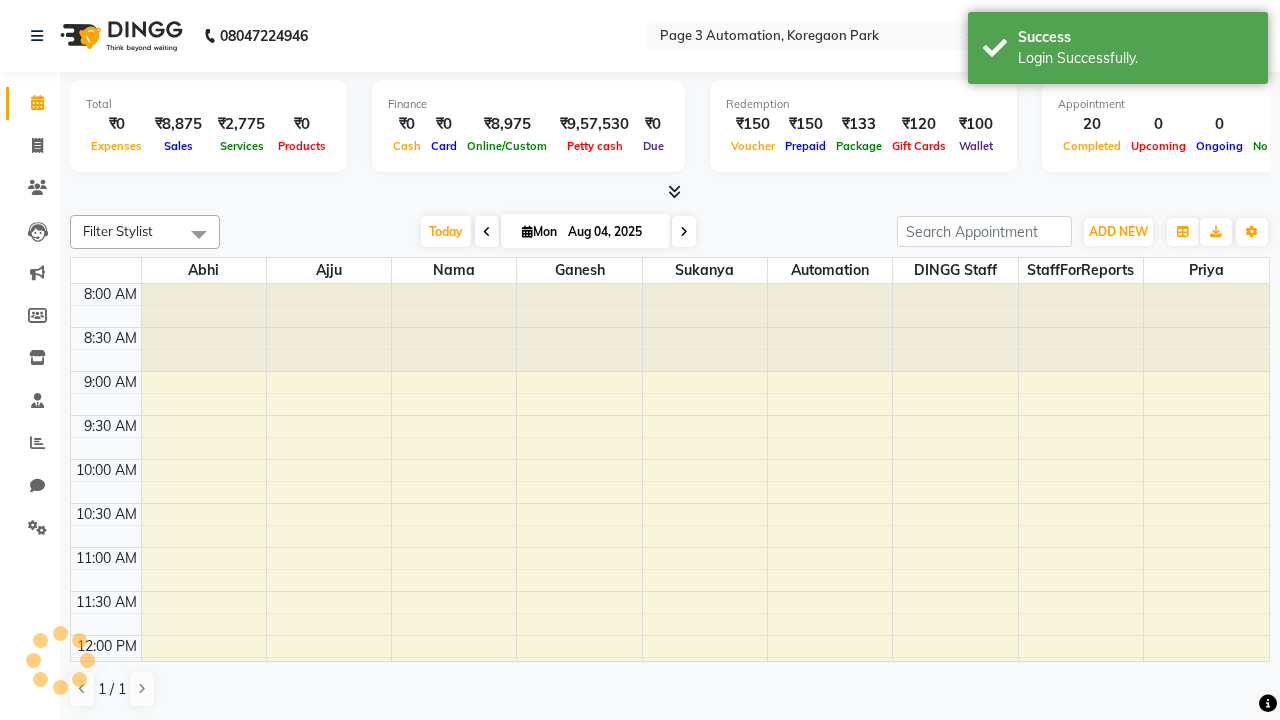 select on "en" 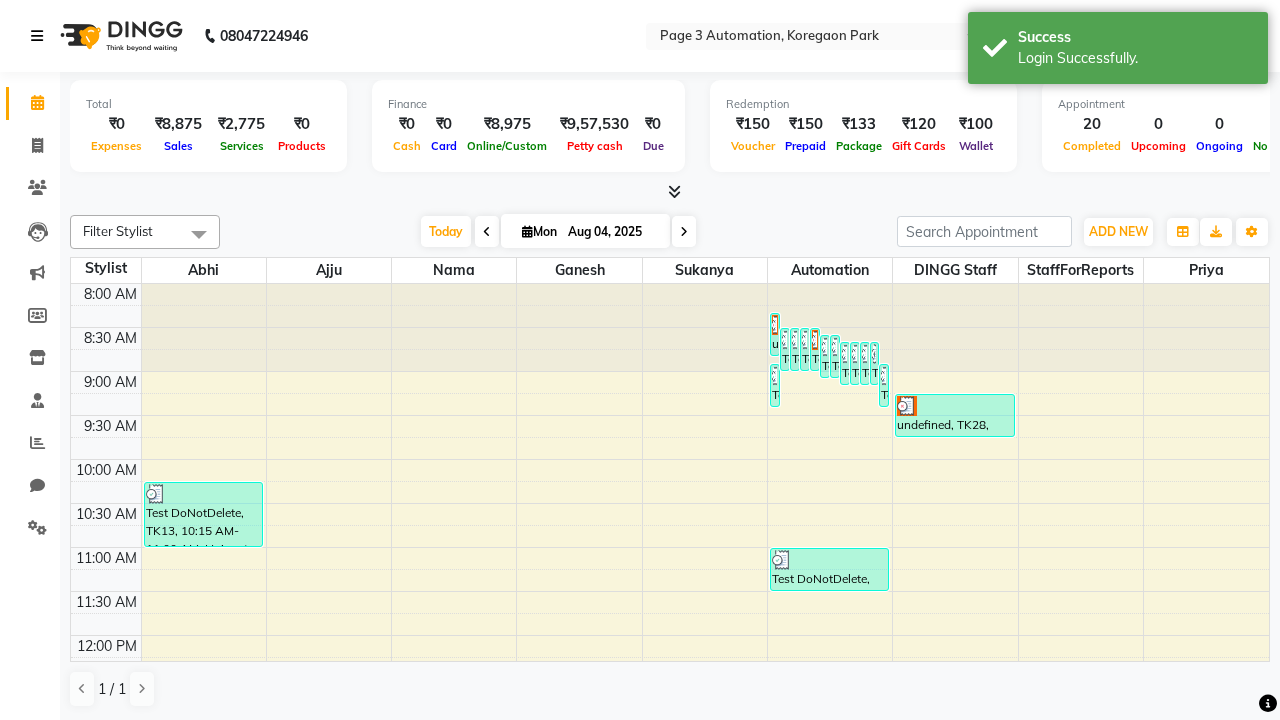click at bounding box center (37, 36) 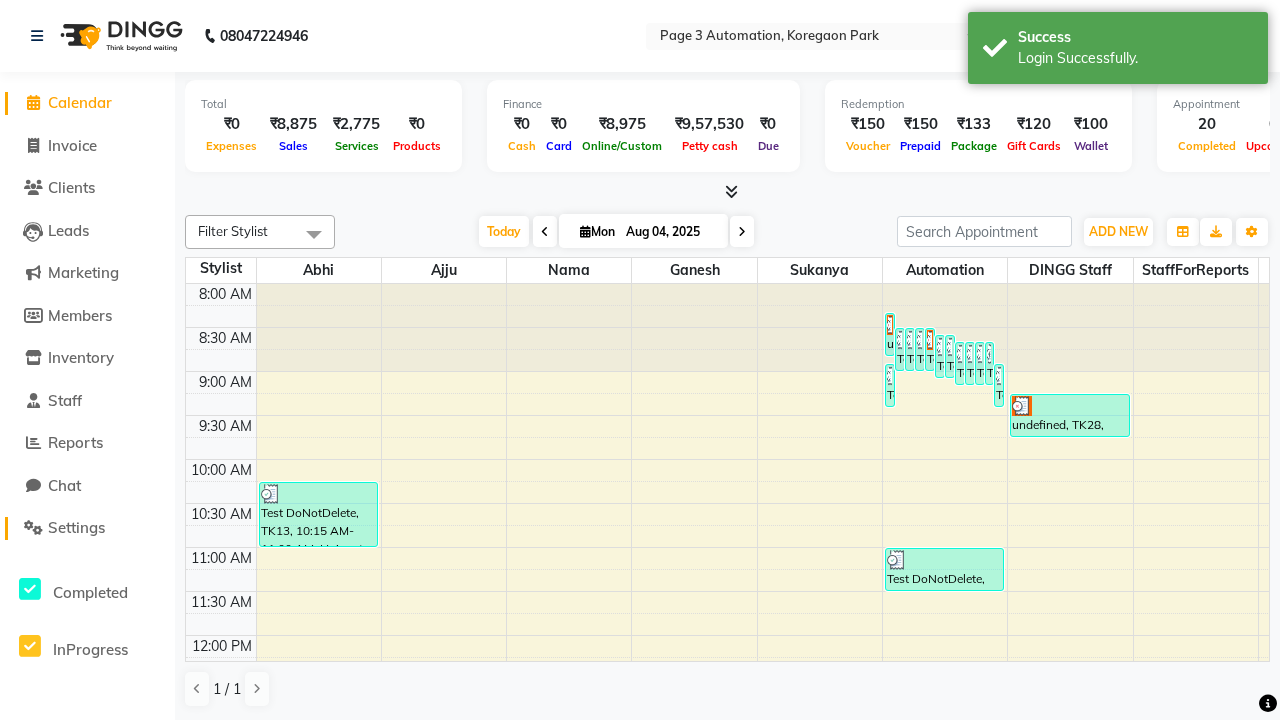 click on "Settings" 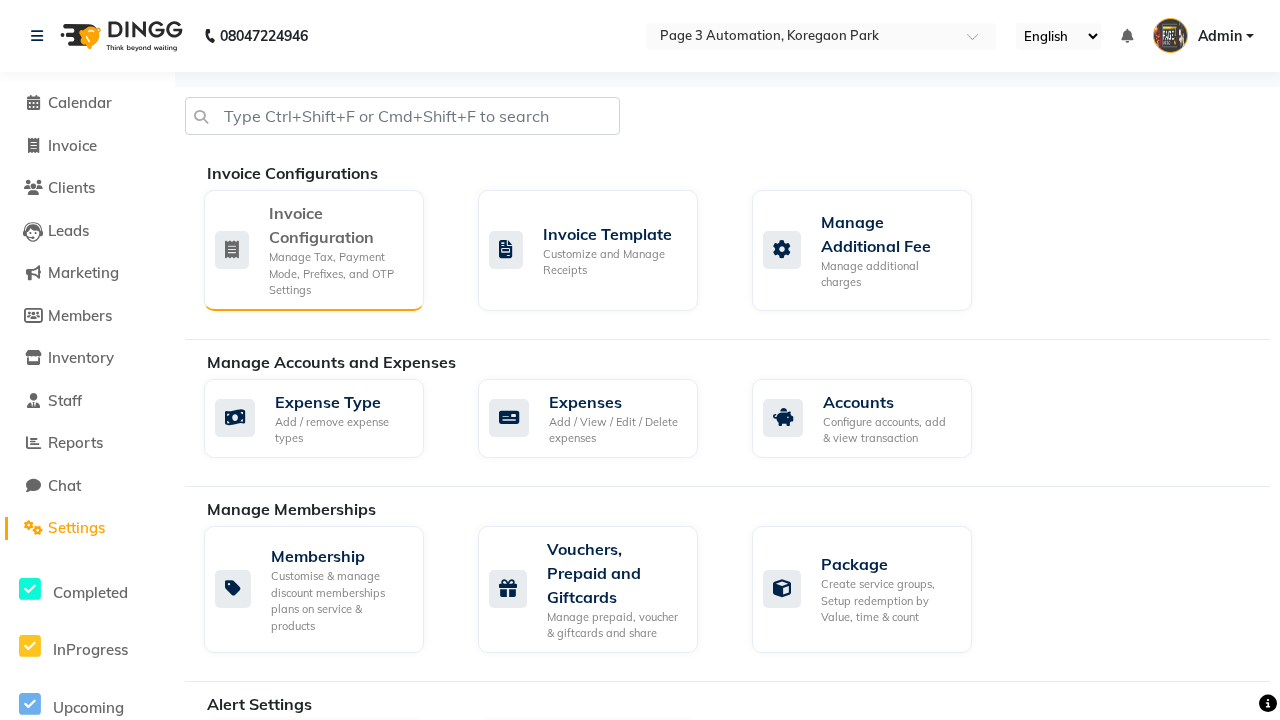click on "Manage Tax, Payment Mode, Prefixes, and OTP Settings" 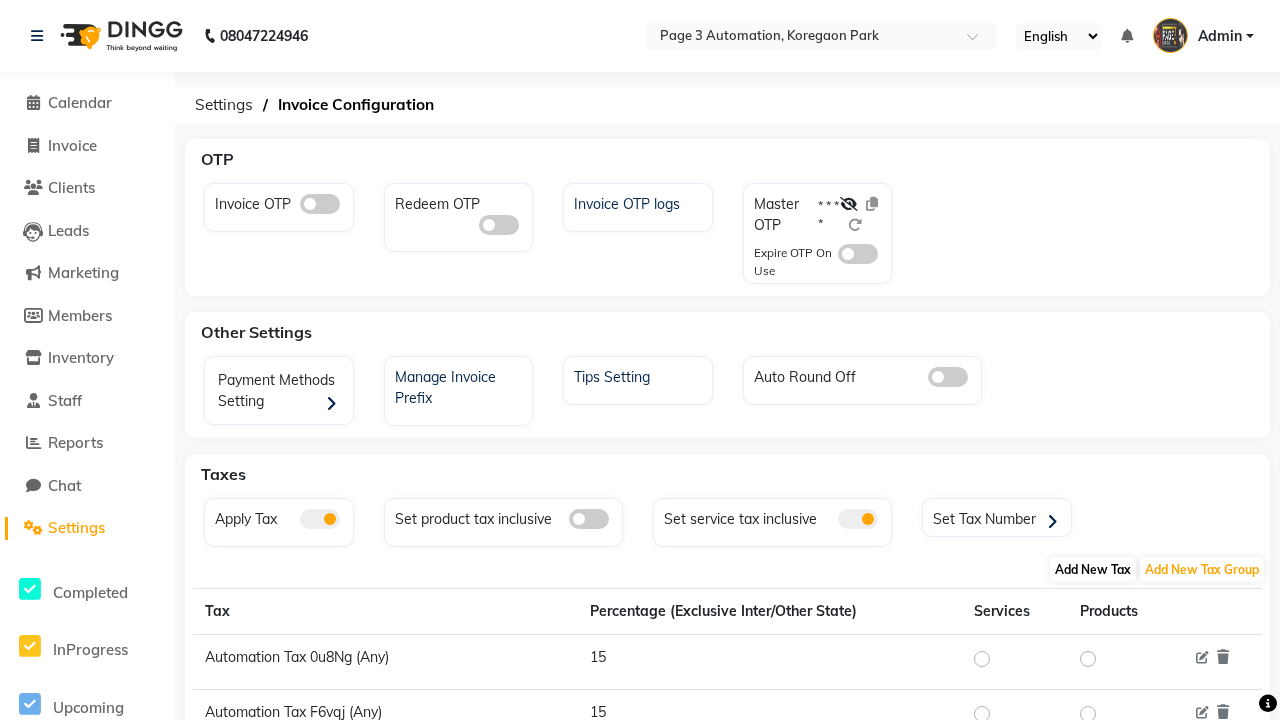 click on "Add New Tax" 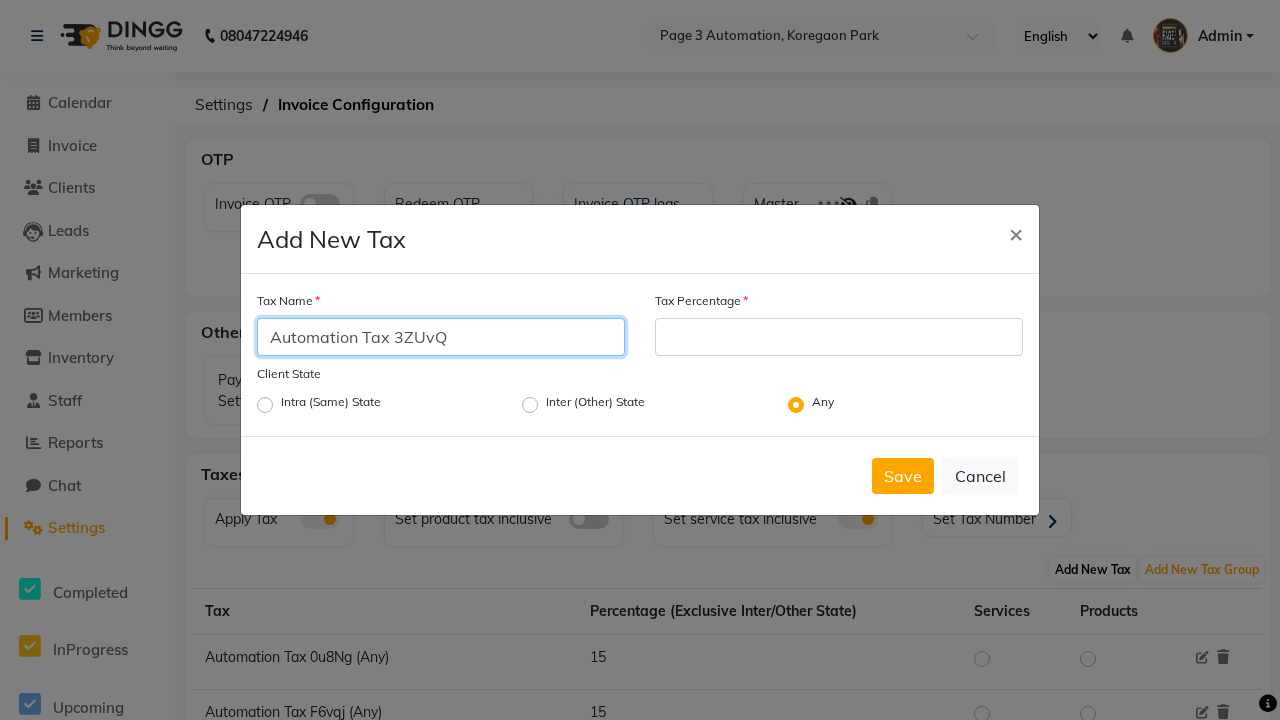 type on "Automation Tax 3ZUvQ" 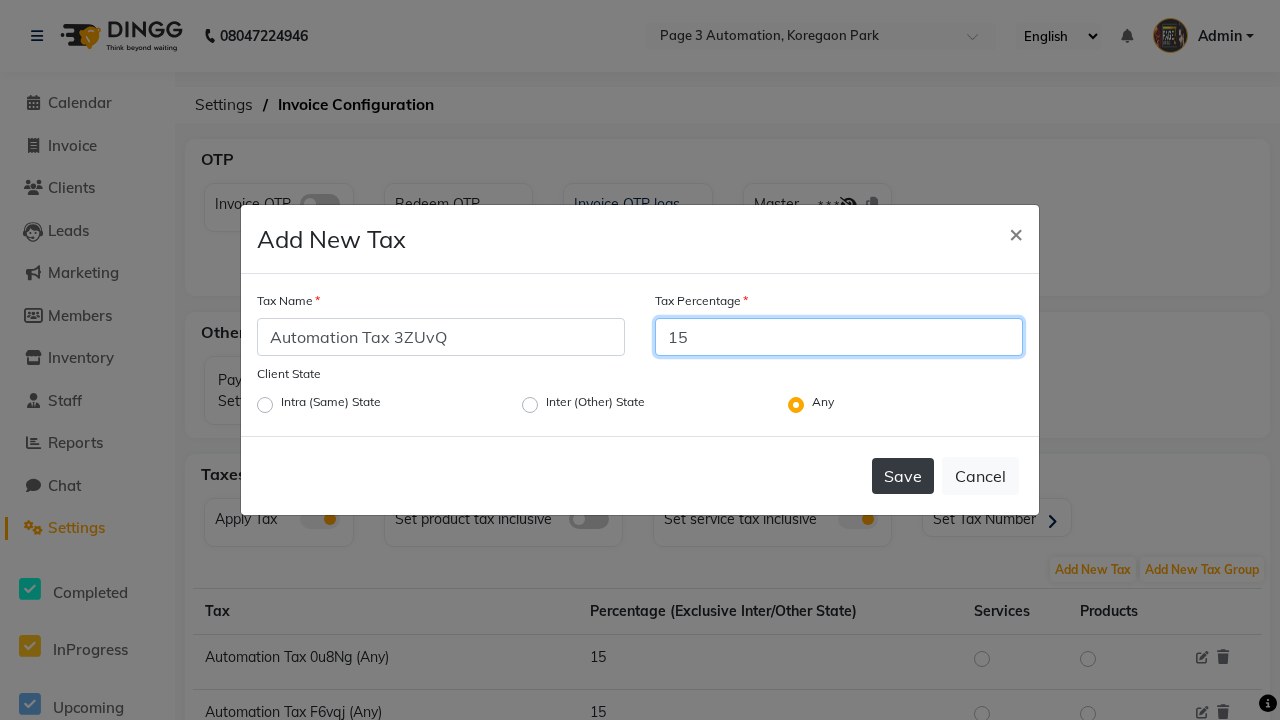 type on "15" 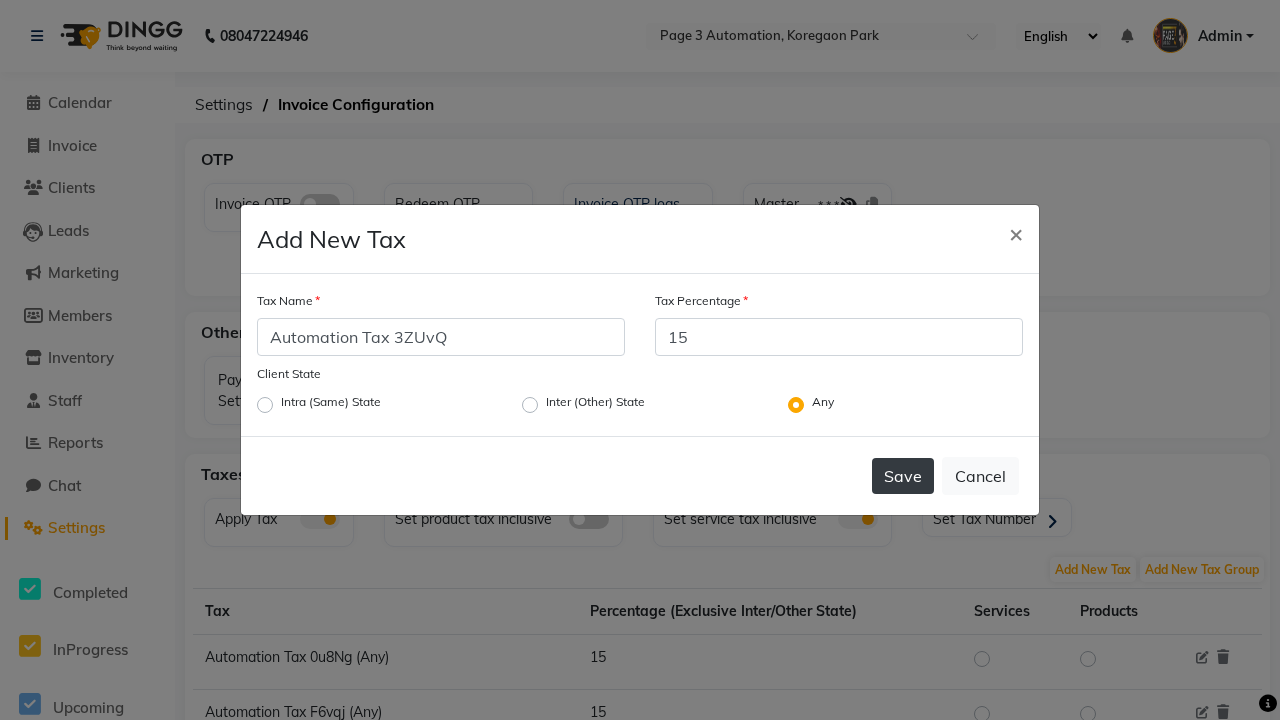 click on "Save" 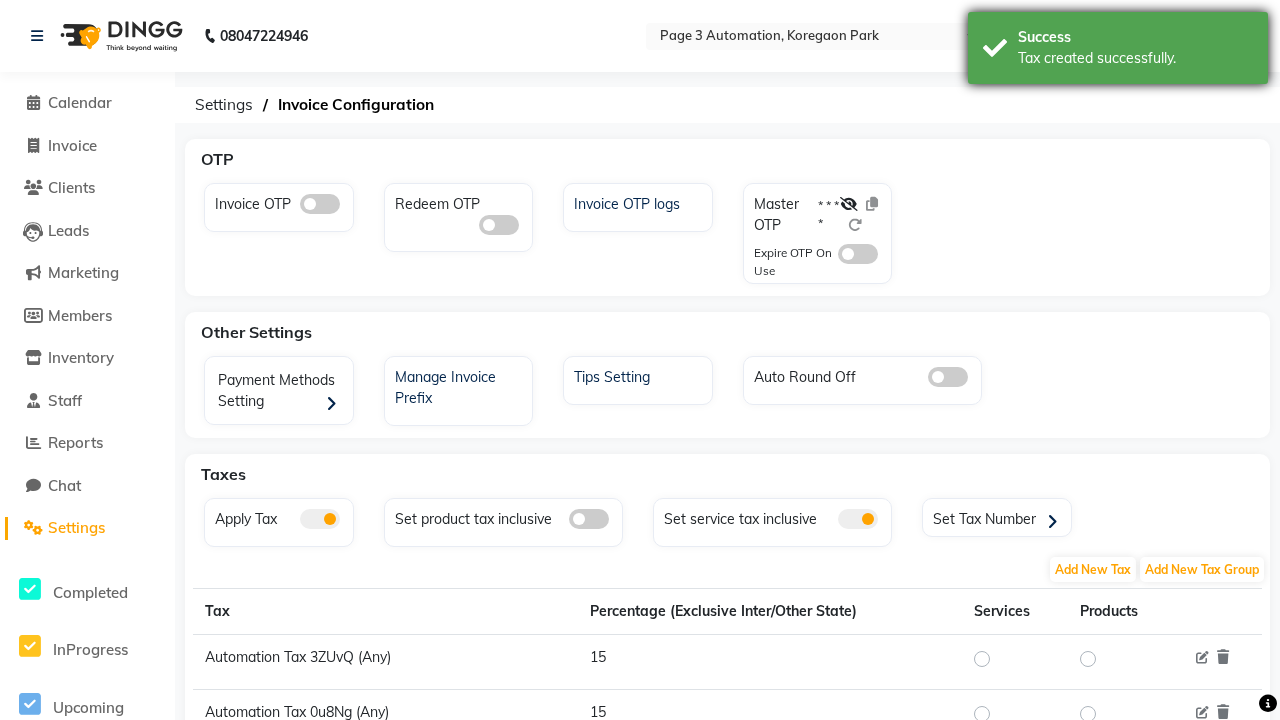 click on "Tax created successfully." at bounding box center (1135, 58) 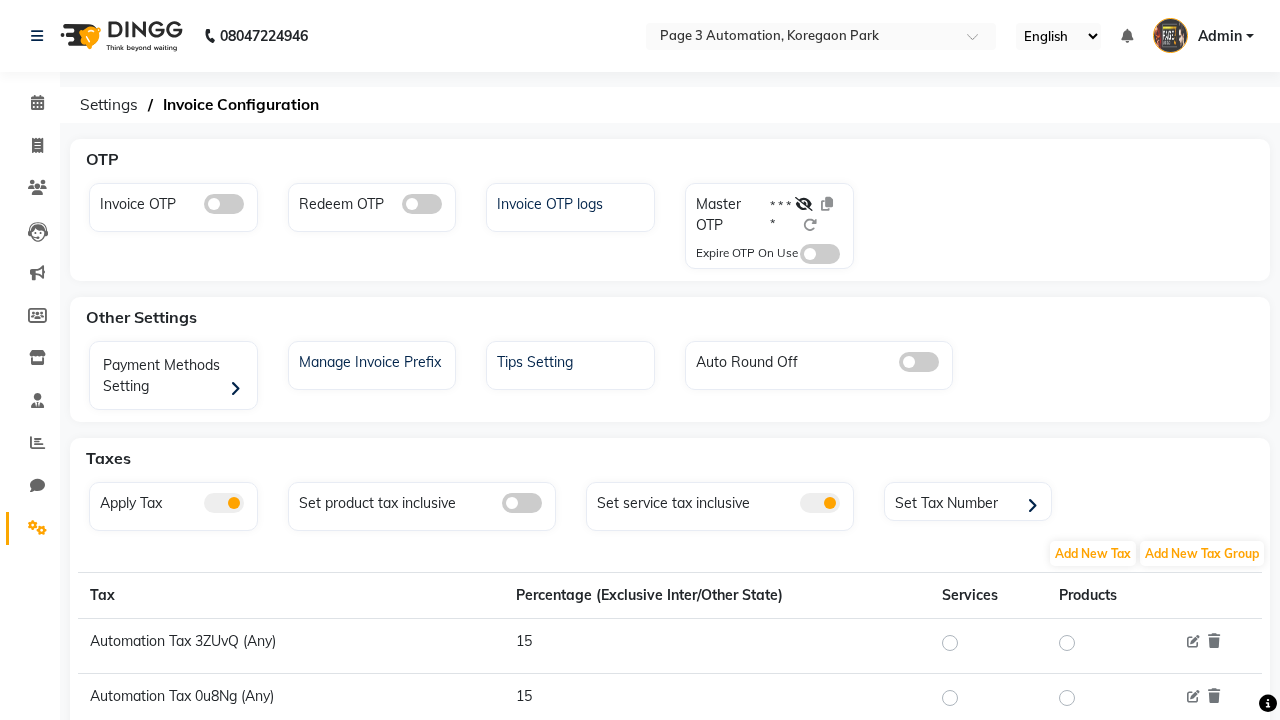 scroll, scrollTop: 0, scrollLeft: 0, axis: both 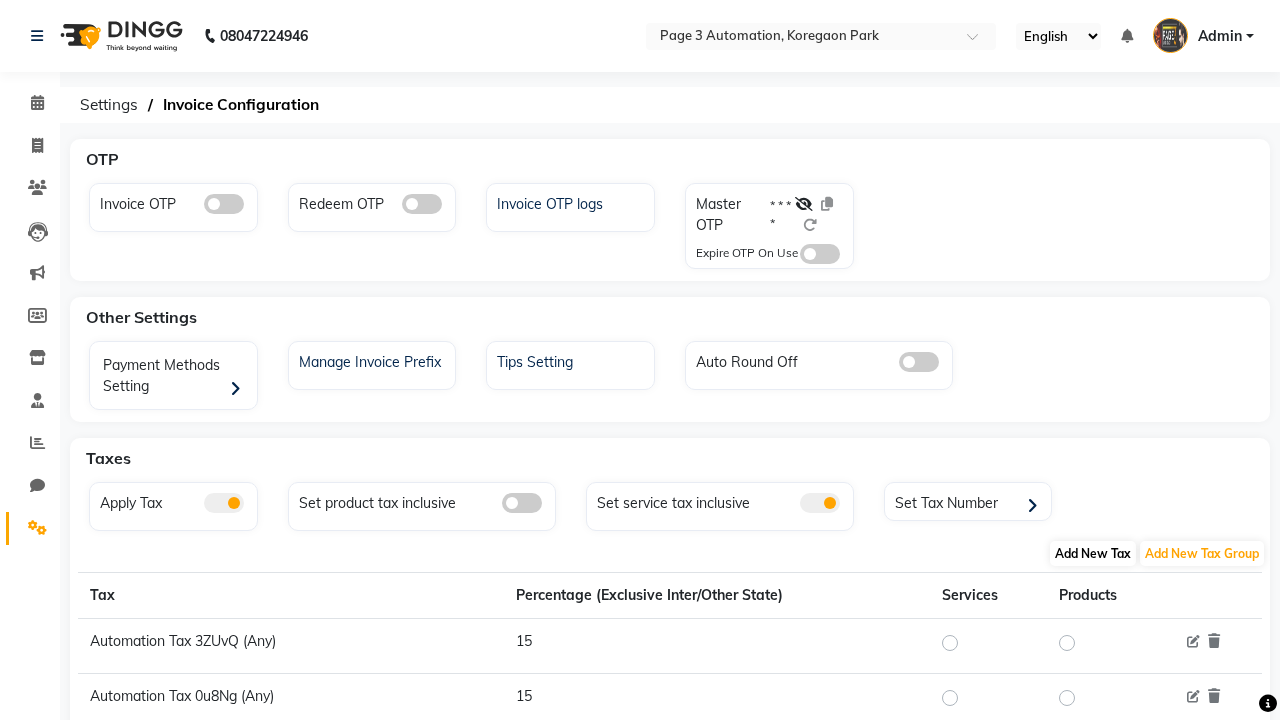 click on "Add New Tax" 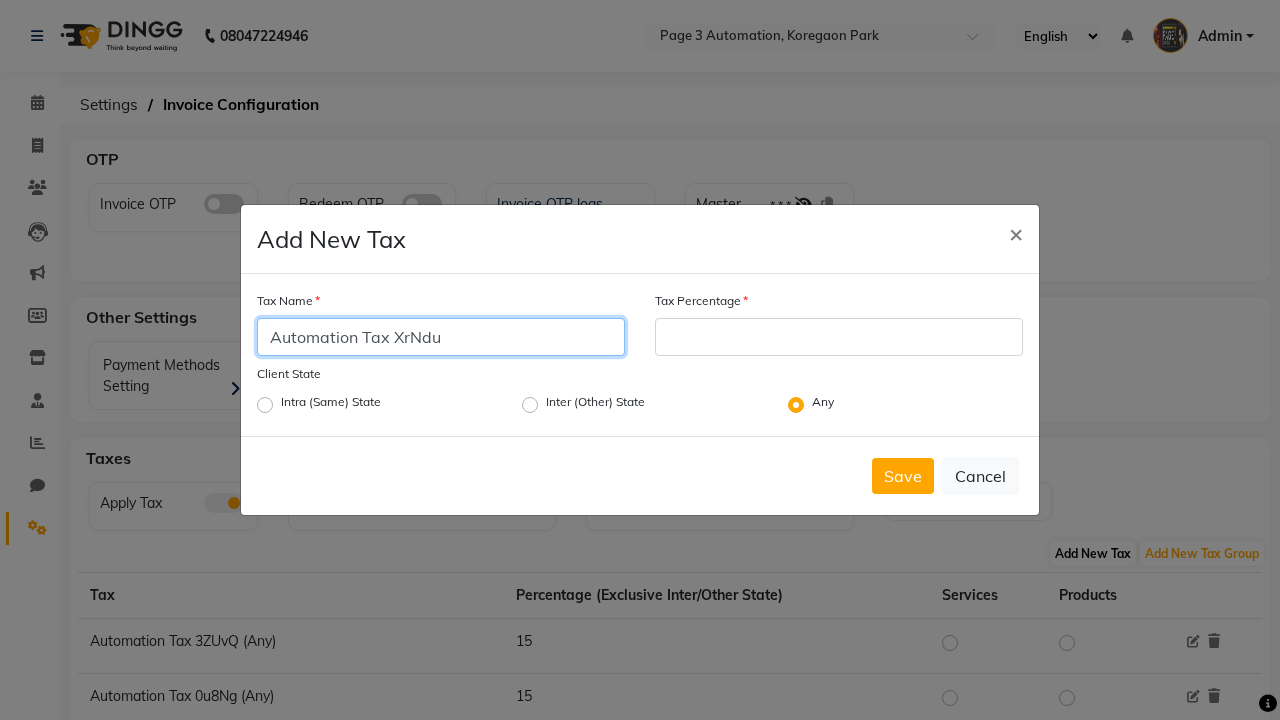 type on "Automation Tax XrNdu" 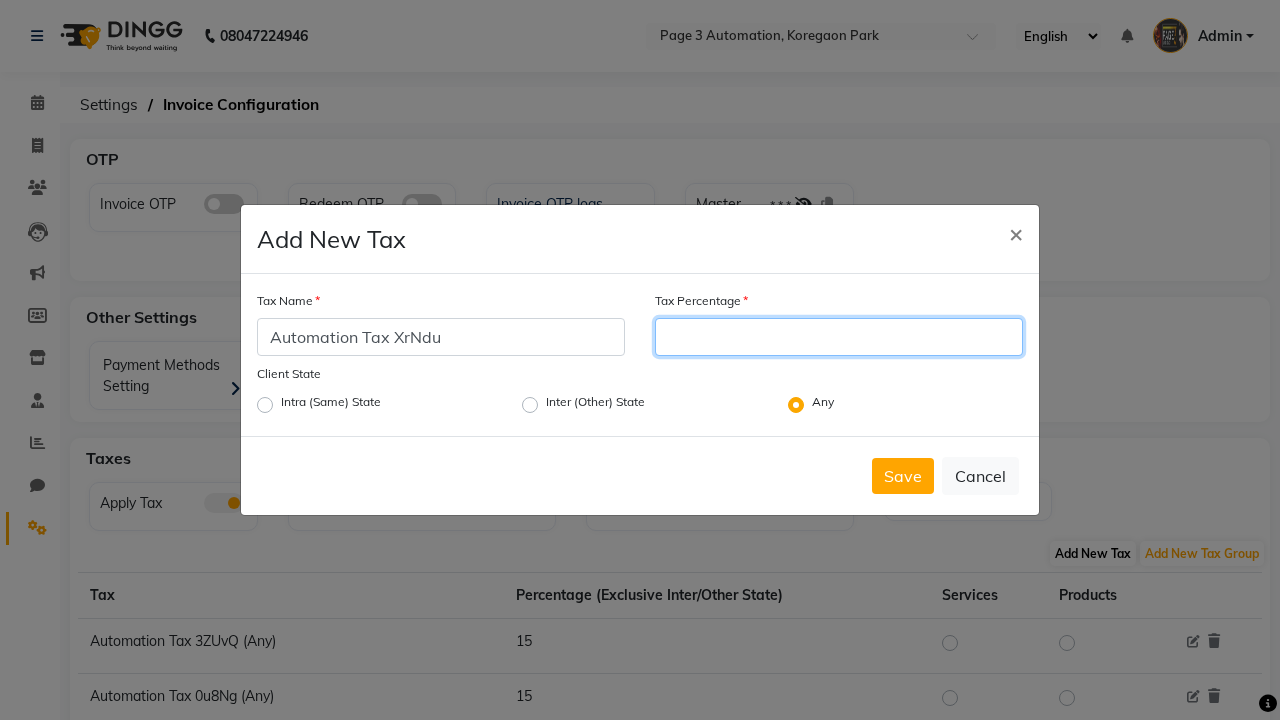 type on "15" 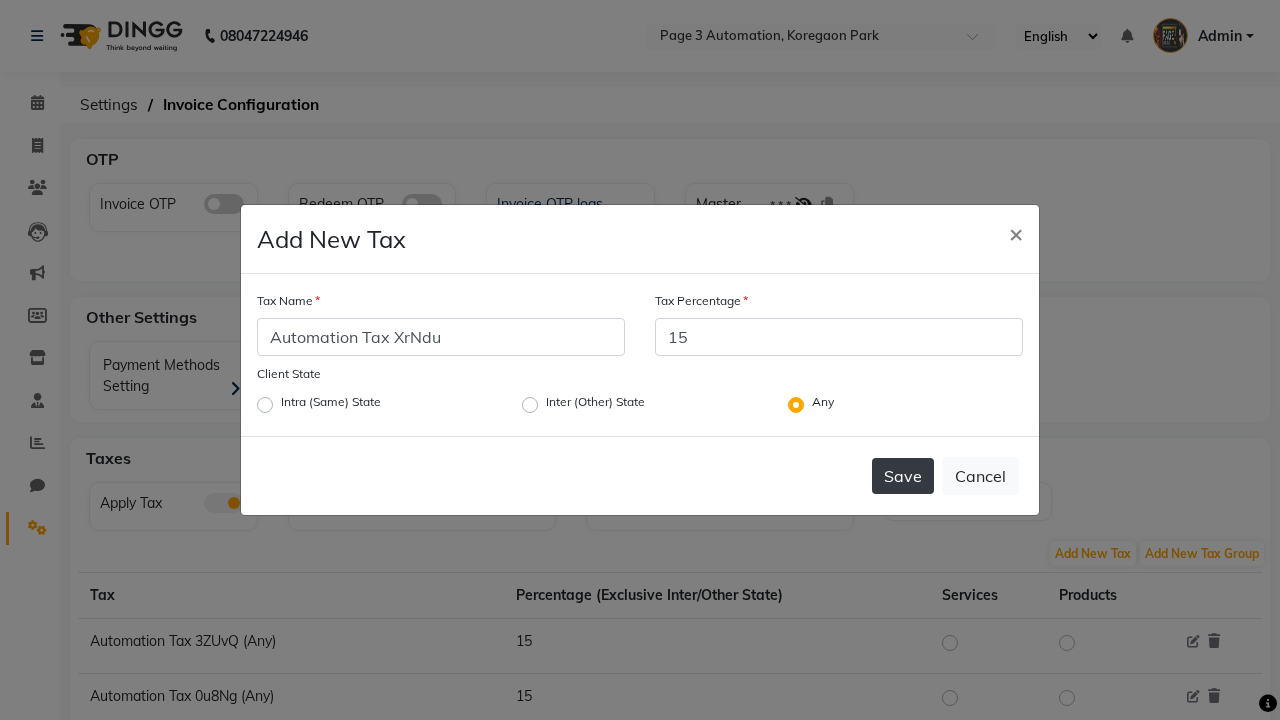 click on "Save" 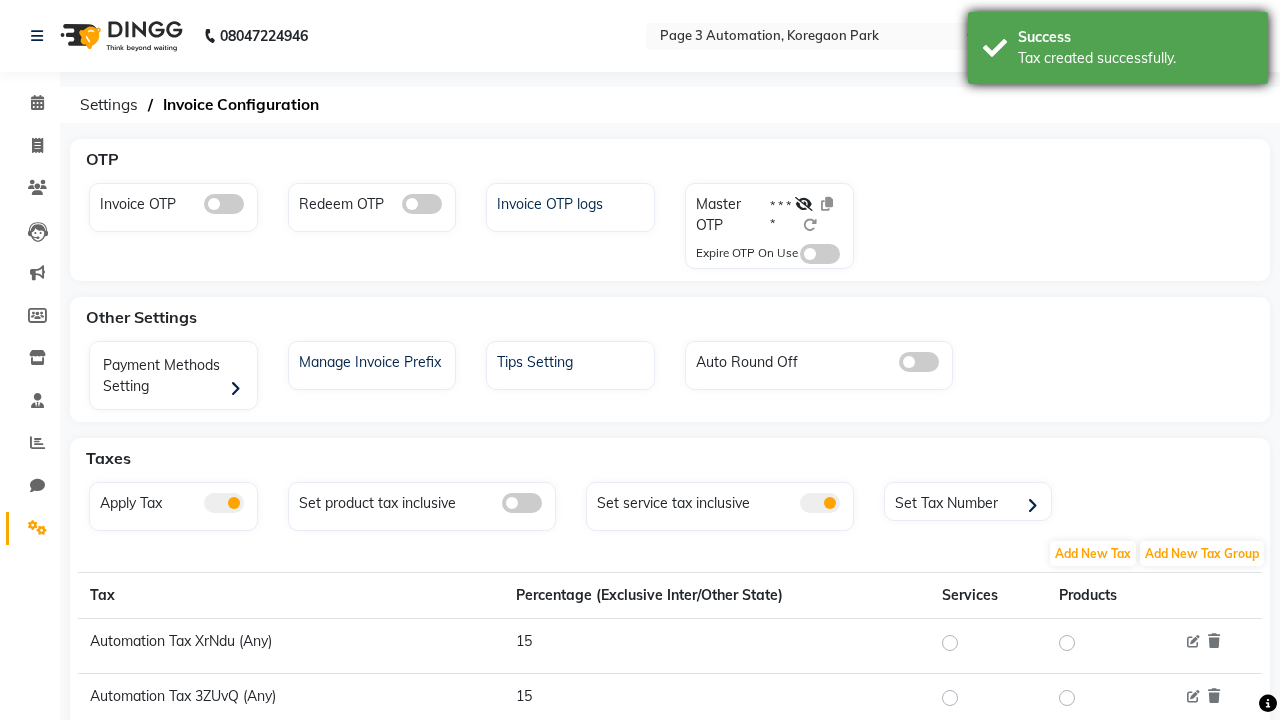 click on "Tax created successfully." at bounding box center (1135, 58) 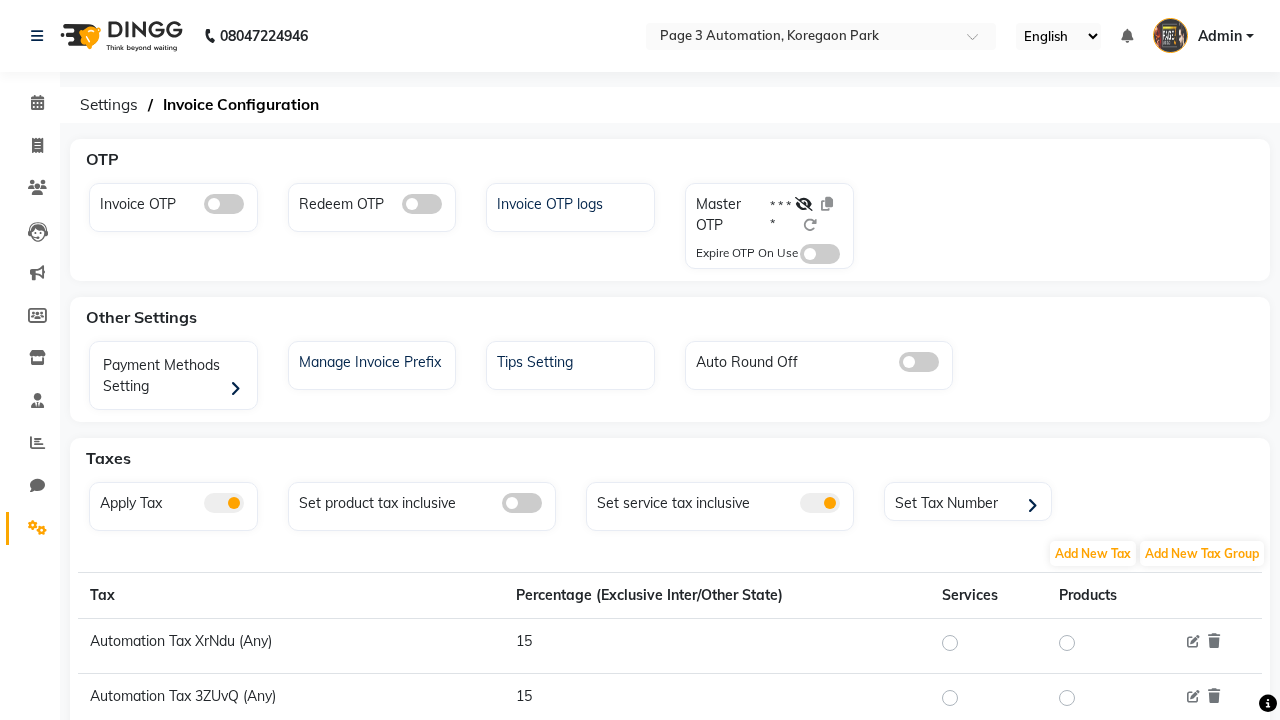 scroll, scrollTop: 0, scrollLeft: 0, axis: both 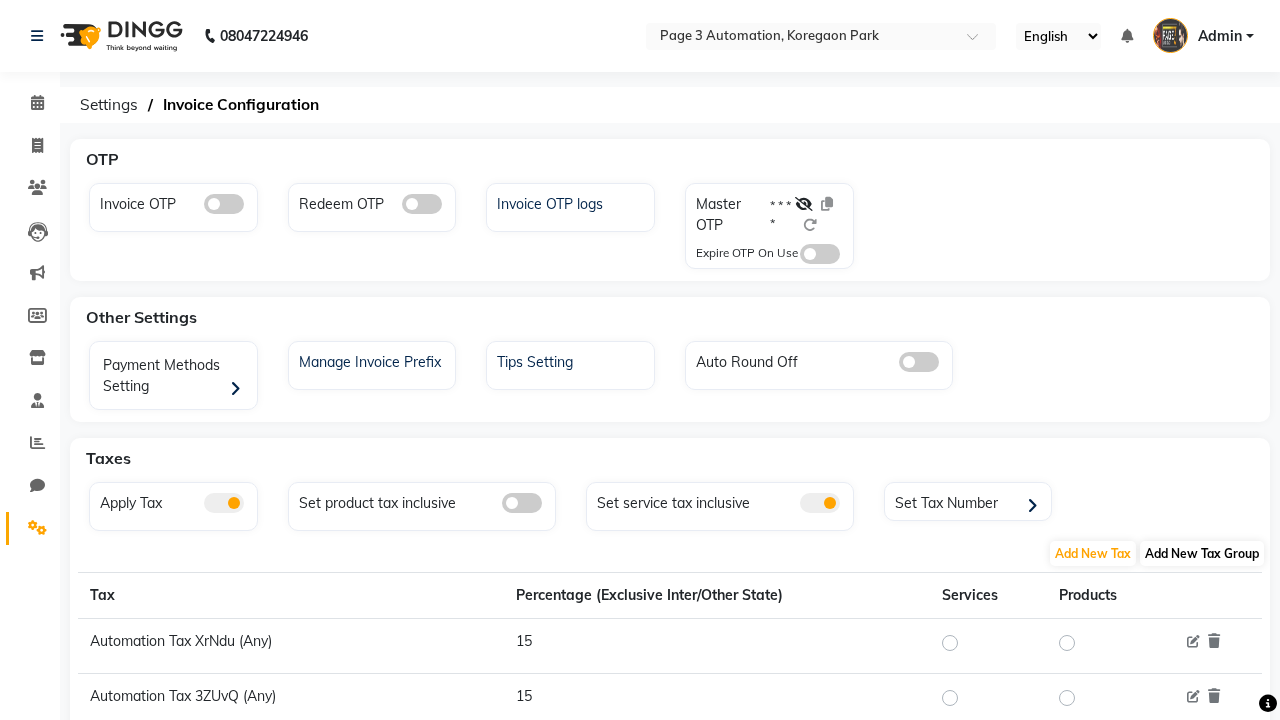 click on "Add New Tax Group" 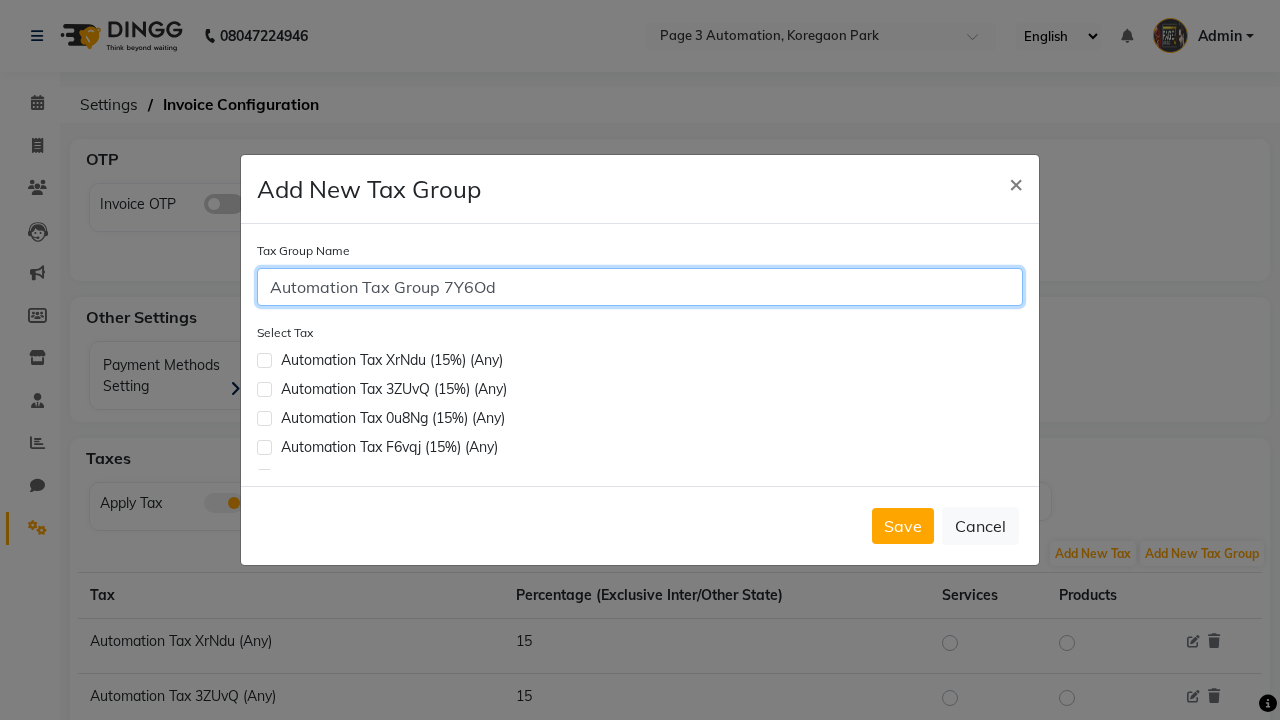 type on "Automation Tax Group 7Y6Od" 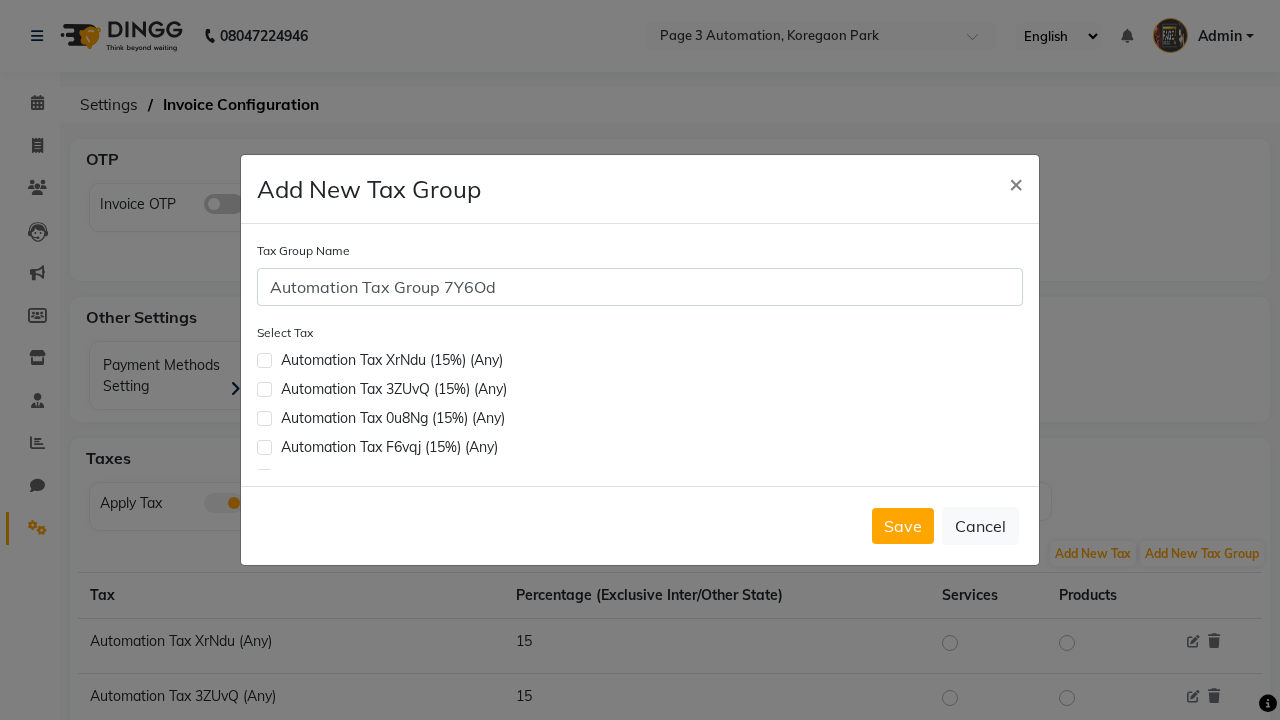 click 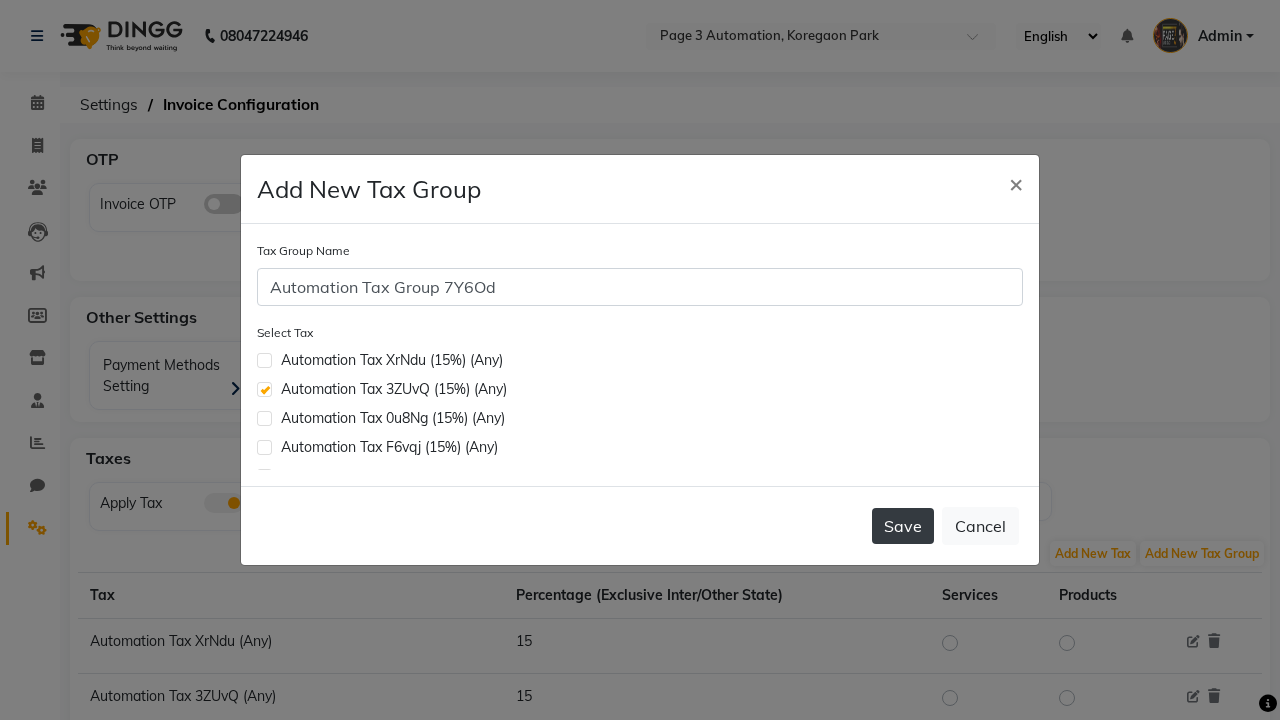 click on "Save" 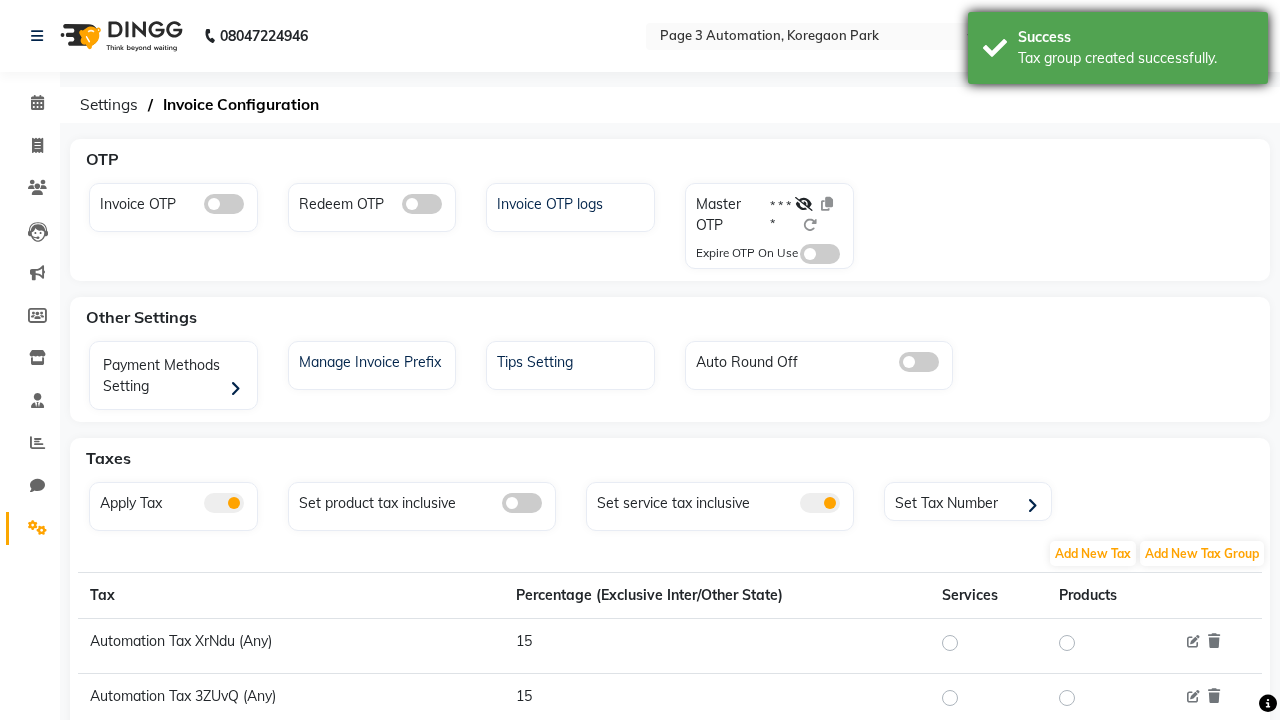 click on "Tax group created successfully." at bounding box center [1135, 58] 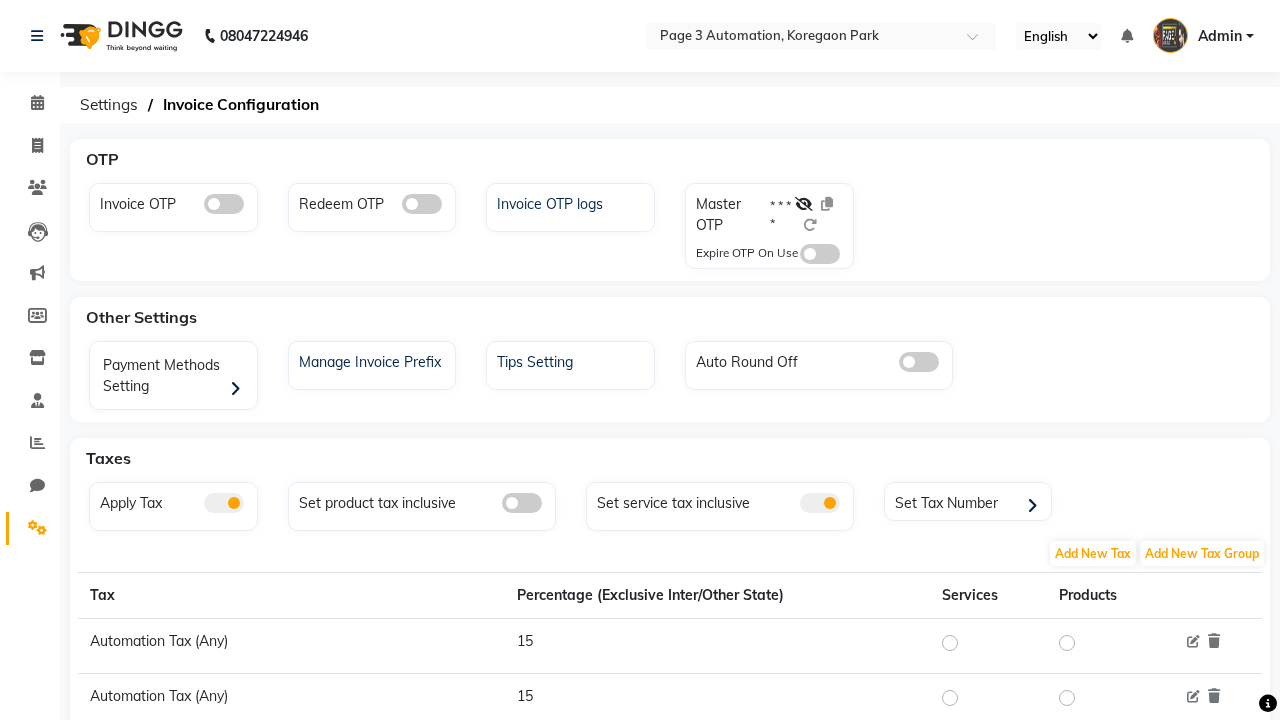 scroll, scrollTop: 0, scrollLeft: 0, axis: both 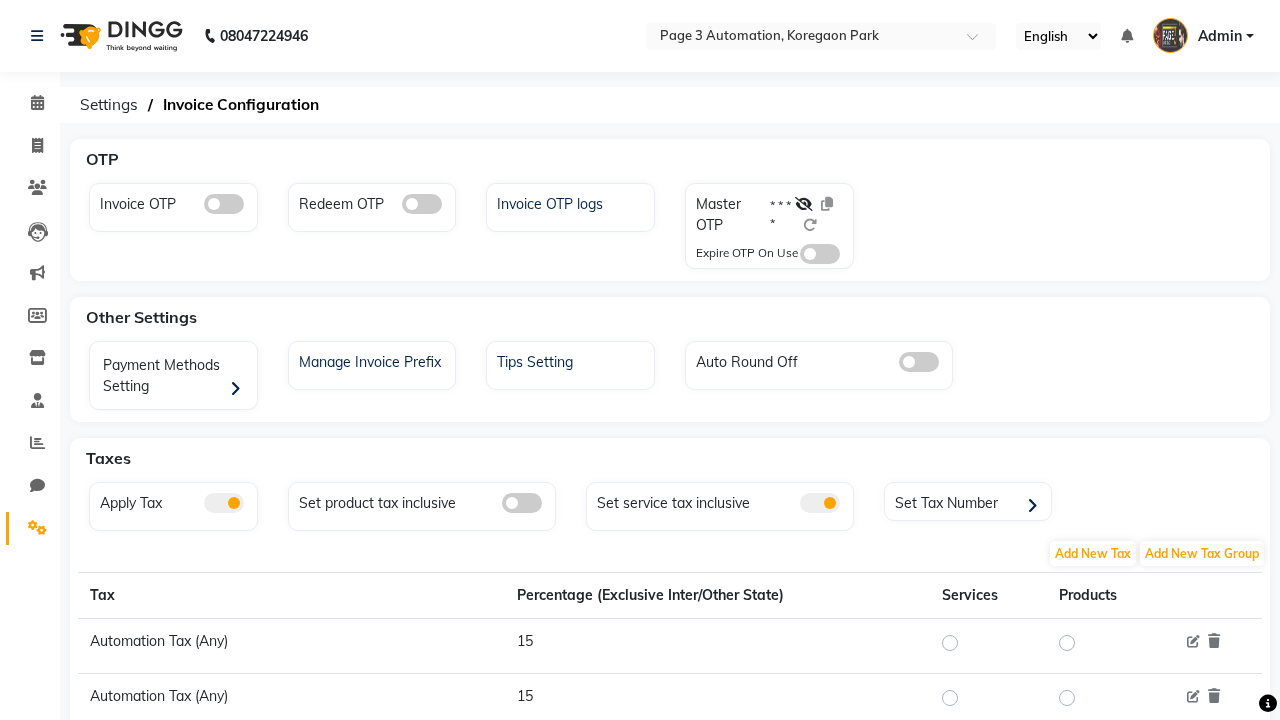 click 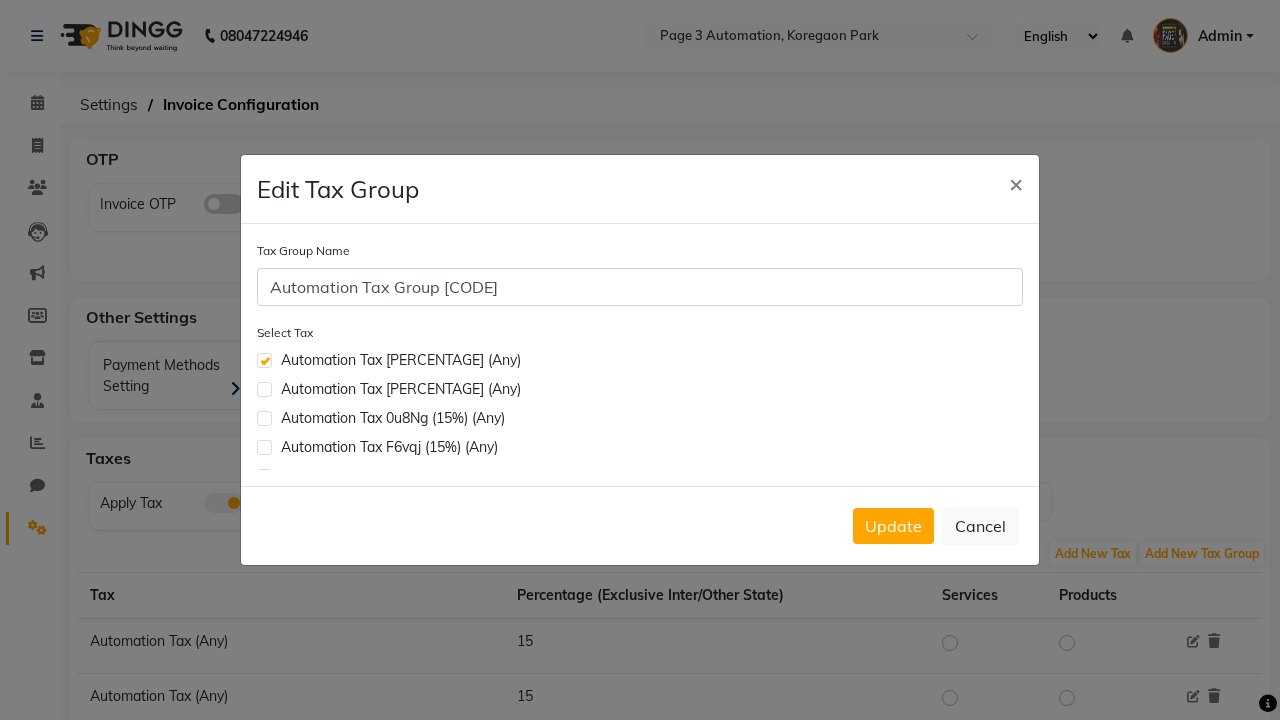 scroll, scrollTop: 629, scrollLeft: 0, axis: vertical 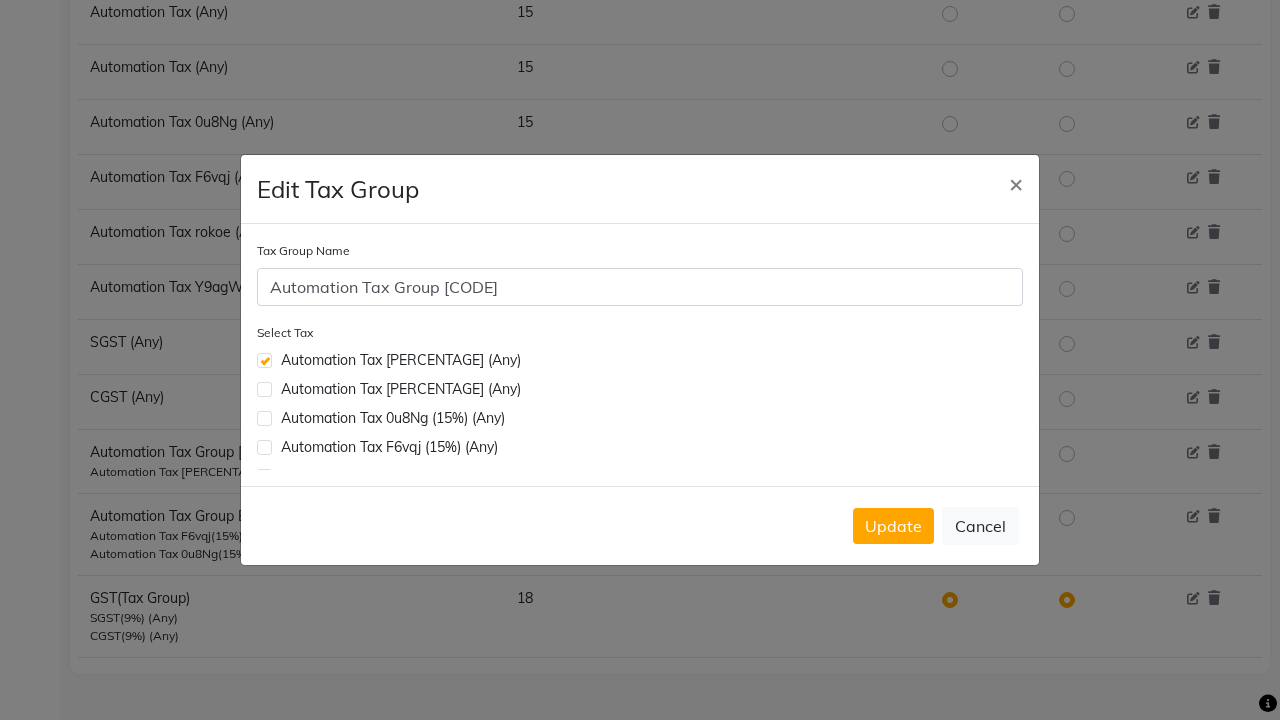 click 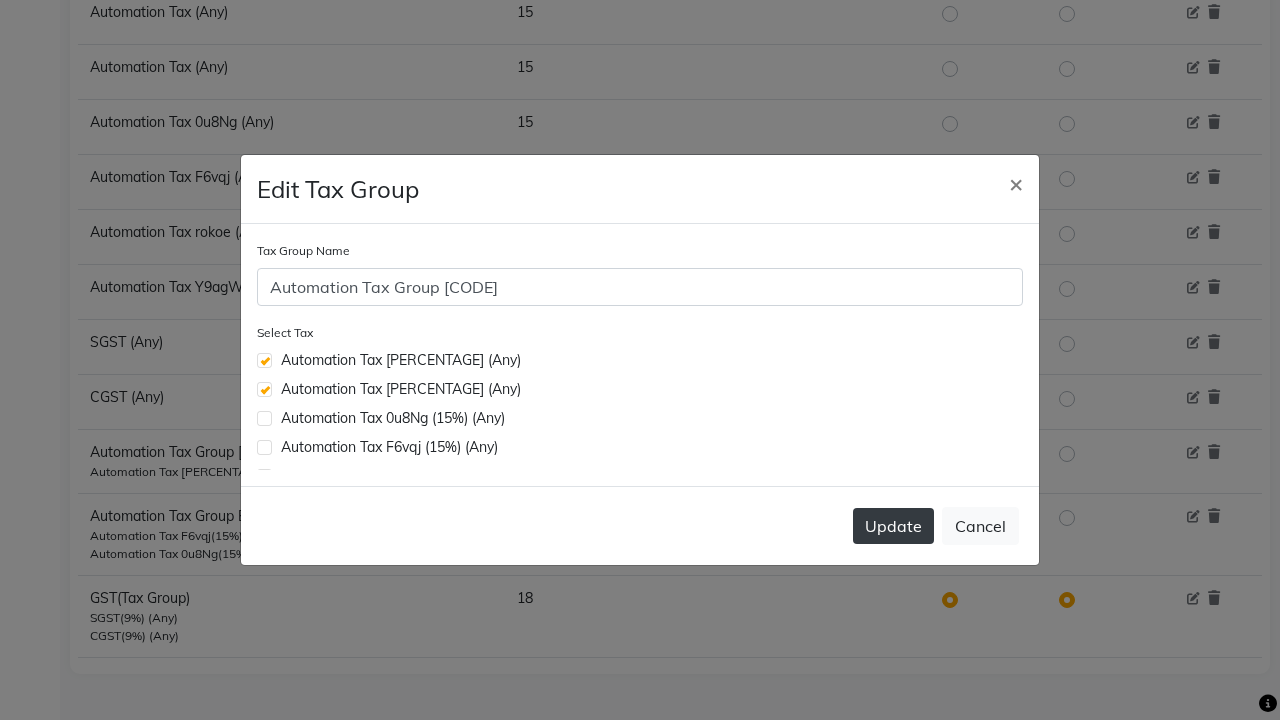 click on "Update" 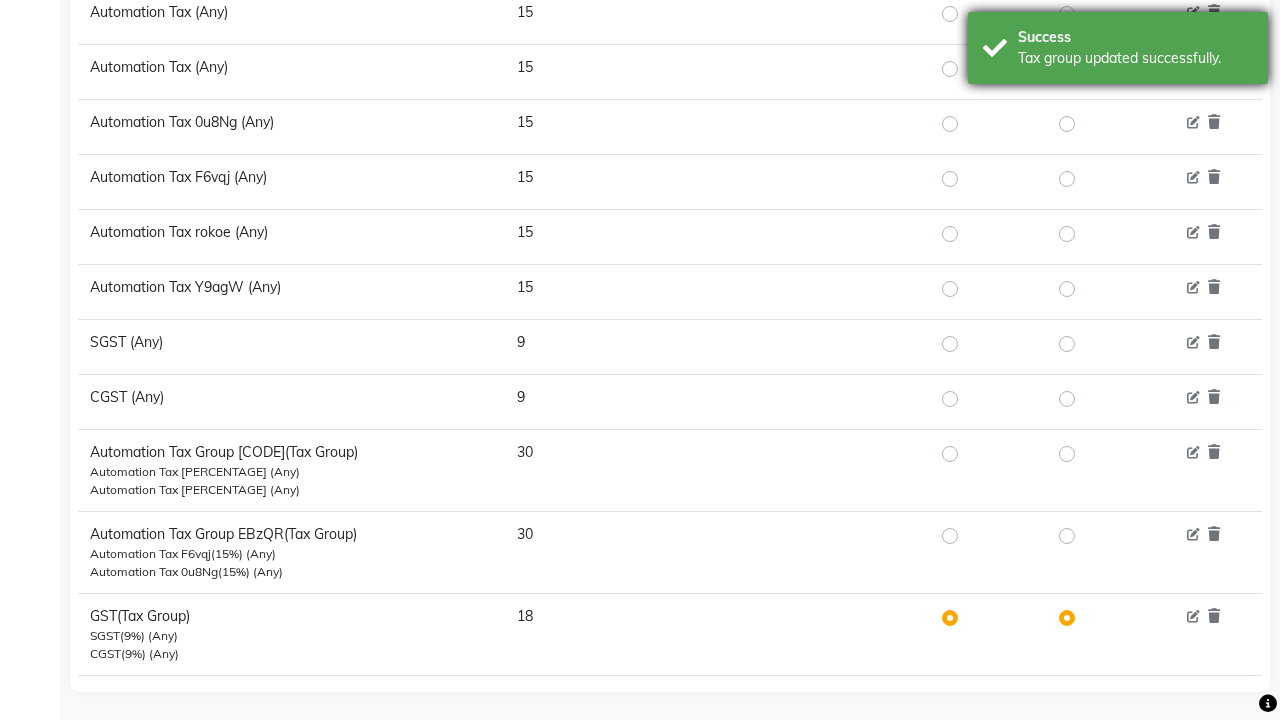 click on "Tax group updated successfully." at bounding box center (1135, 58) 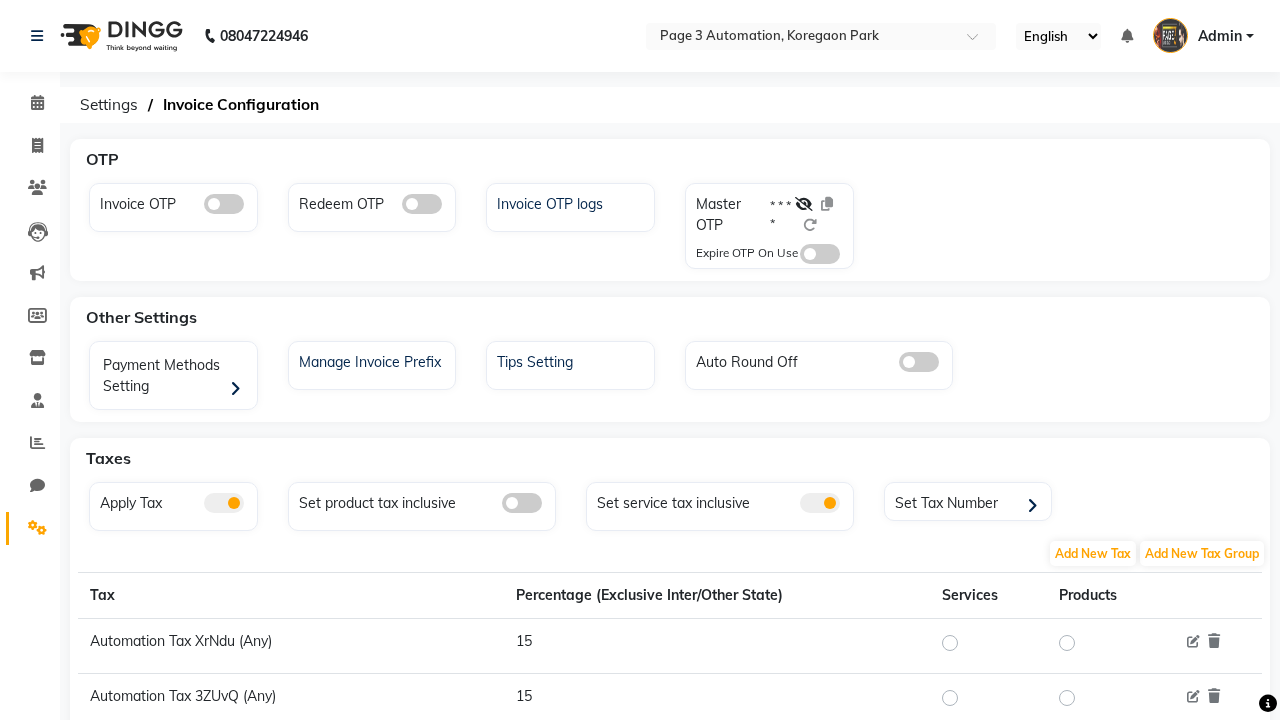 scroll, scrollTop: 0, scrollLeft: 0, axis: both 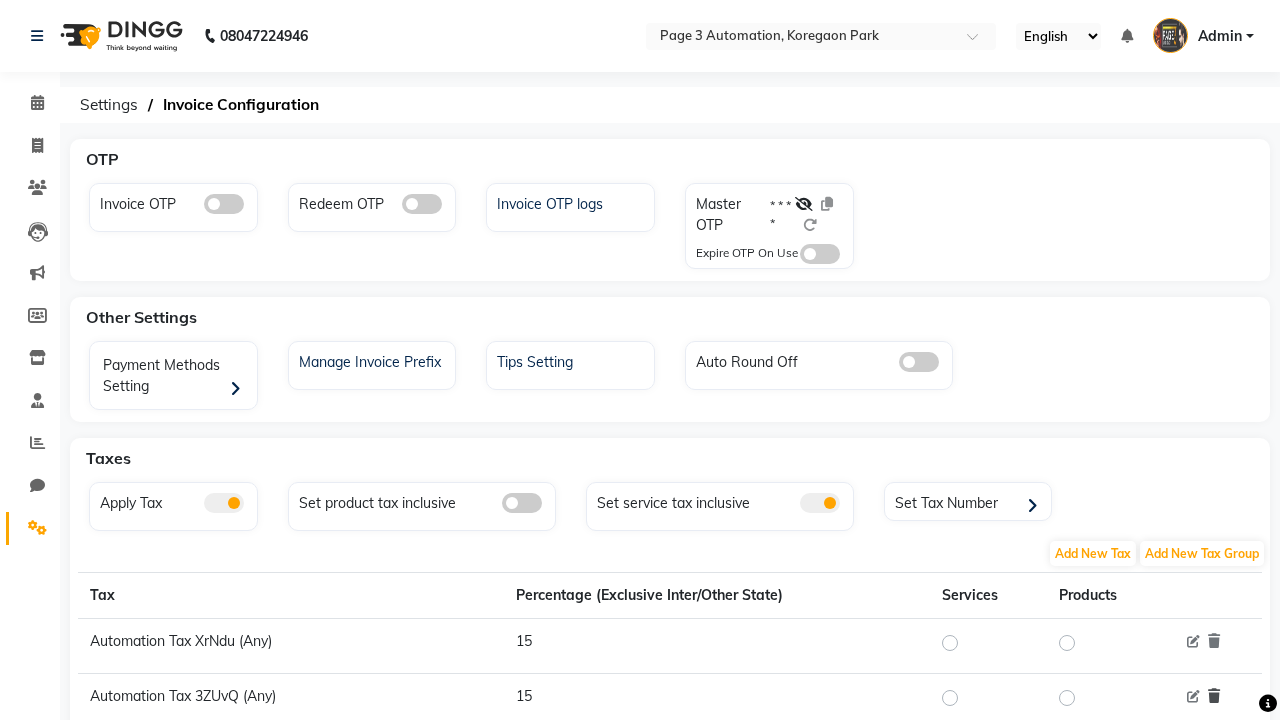 click 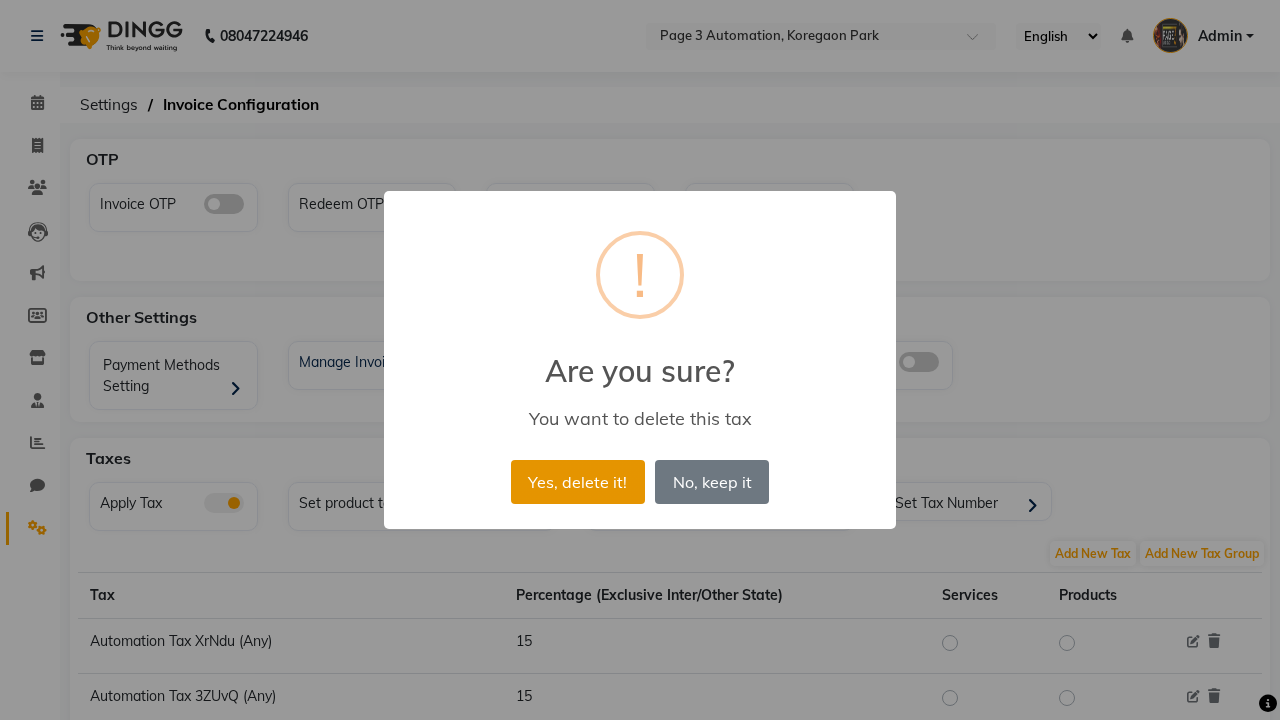 click on "Yes, delete it!" at bounding box center (578, 482) 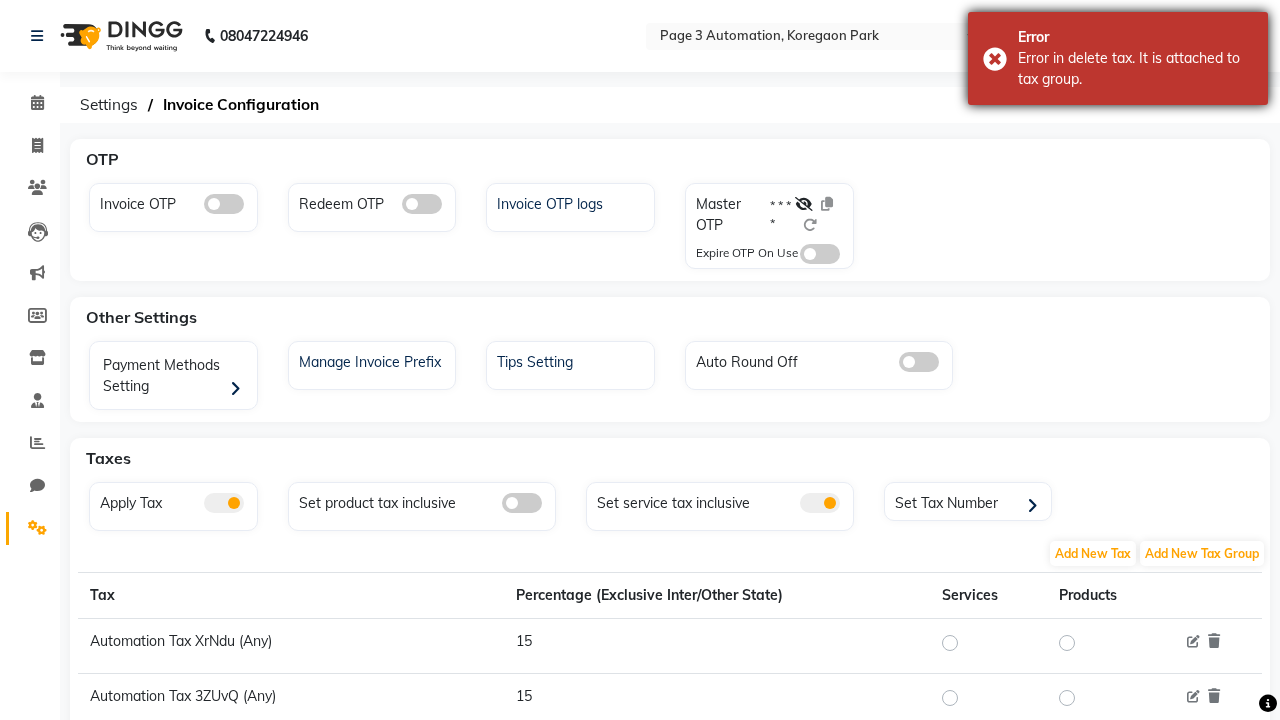 click on "Error in delete tax. It is attached to tax group." at bounding box center [1135, 69] 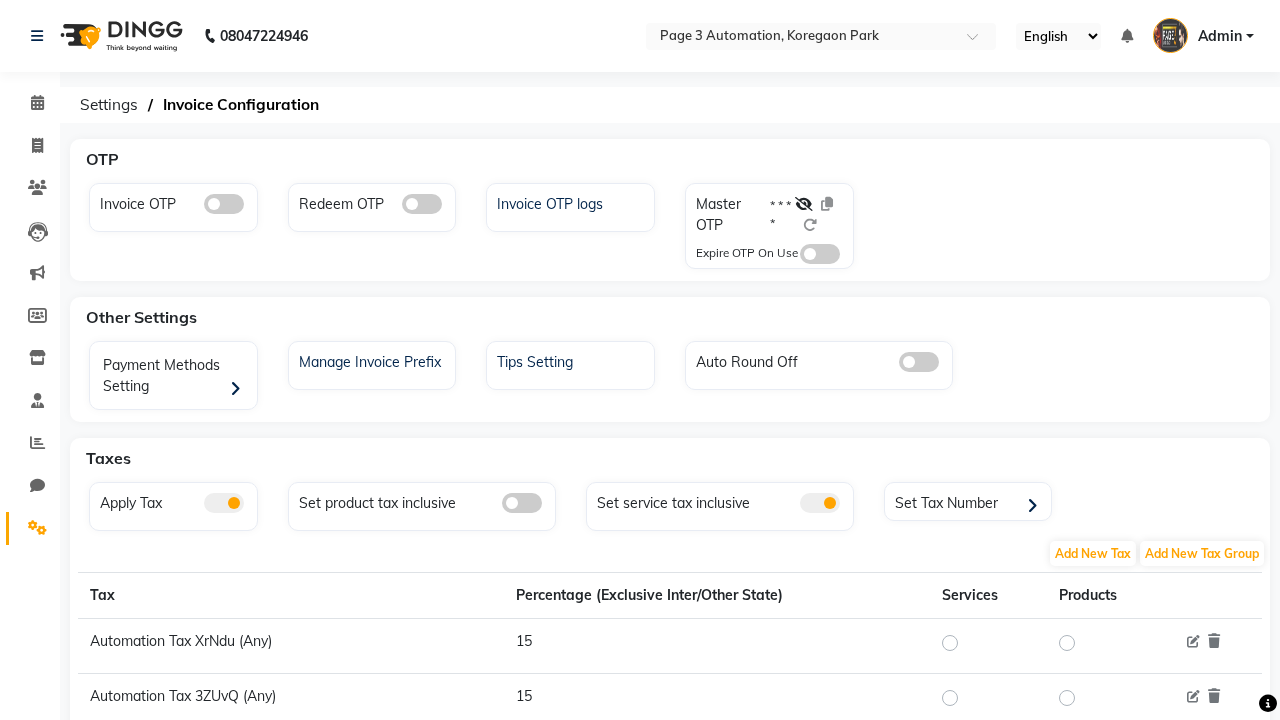 click 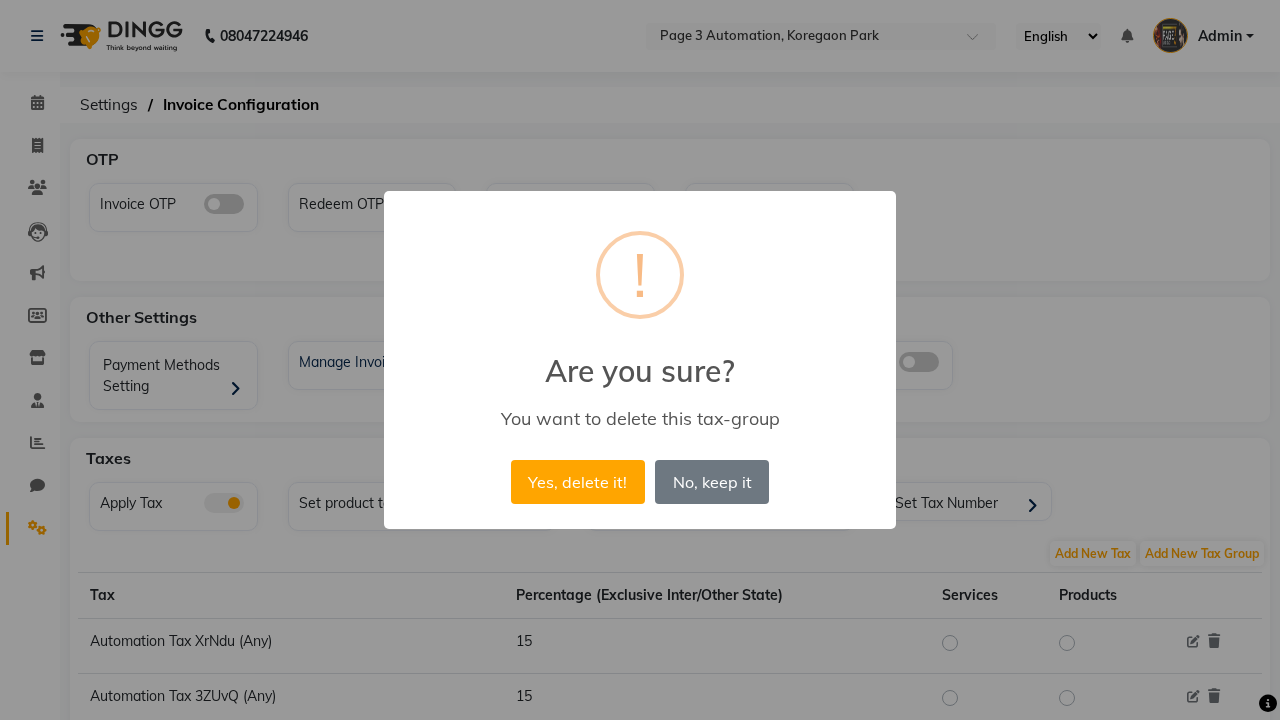 scroll, scrollTop: 647, scrollLeft: 0, axis: vertical 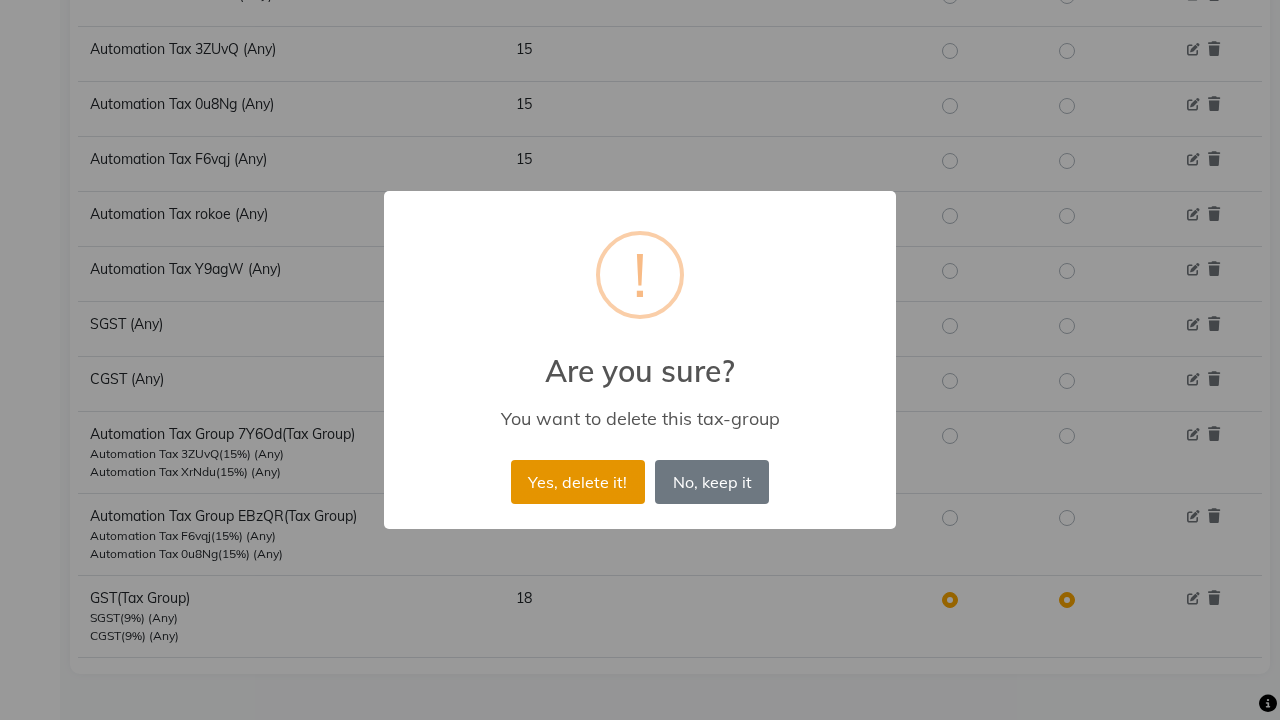 click on "Yes, delete it!" at bounding box center (578, 482) 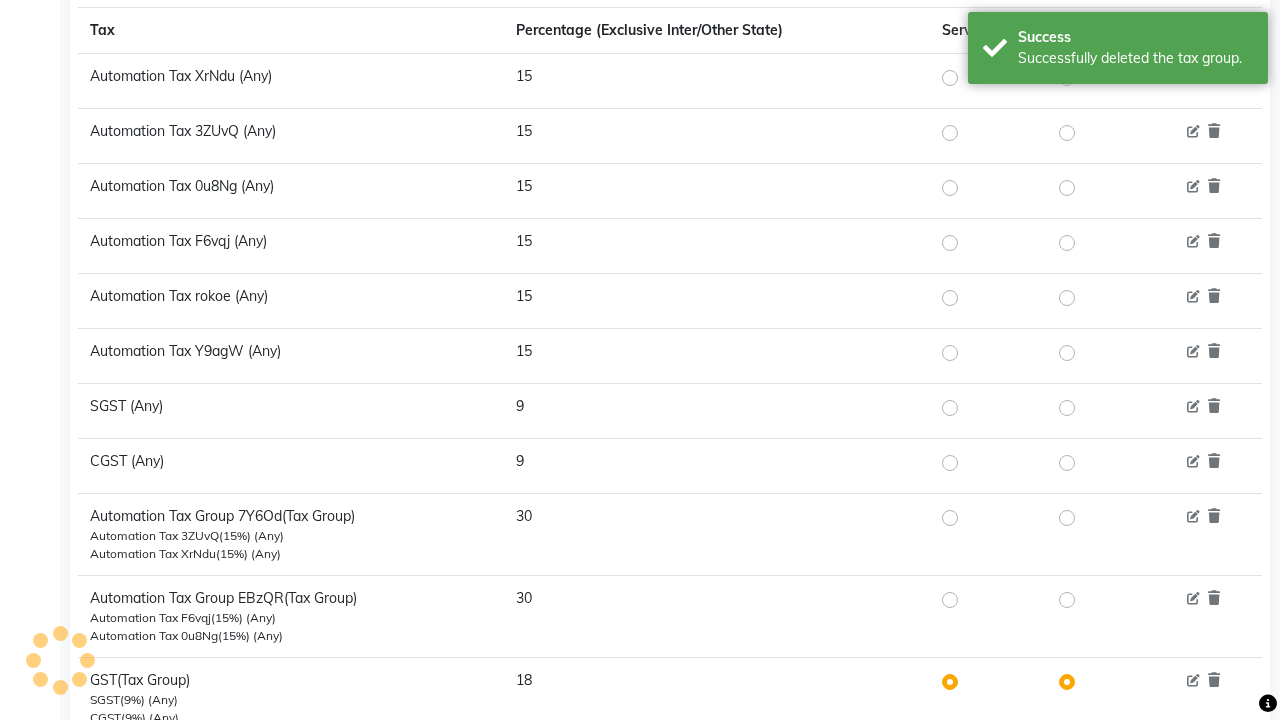 scroll, scrollTop: 565, scrollLeft: 0, axis: vertical 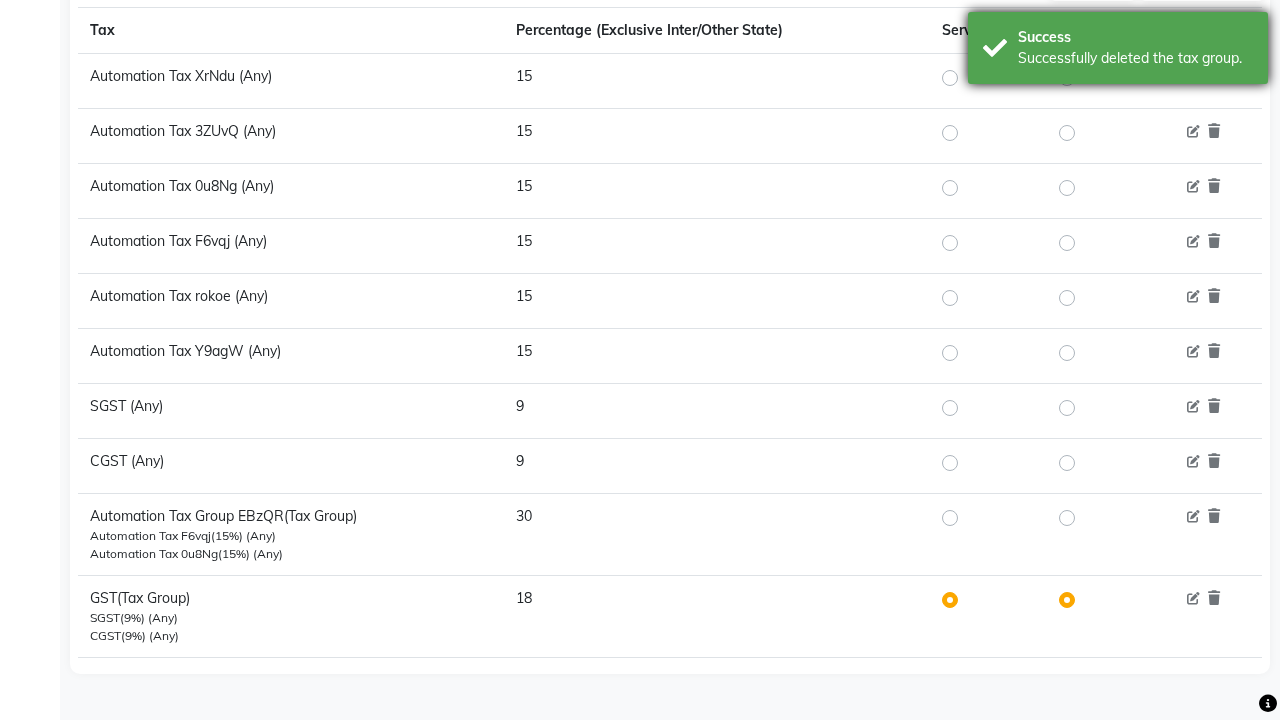 click on "Successfully deleted the tax group." at bounding box center (1135, 58) 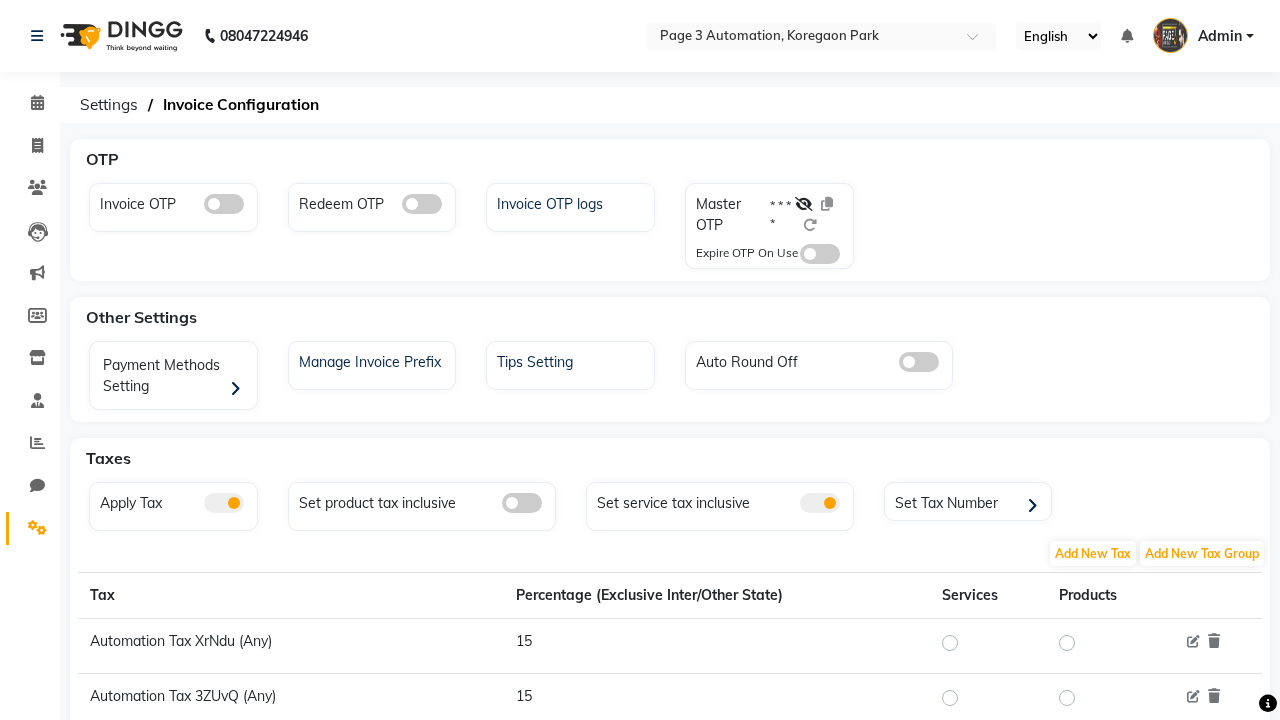 scroll, scrollTop: 0, scrollLeft: 0, axis: both 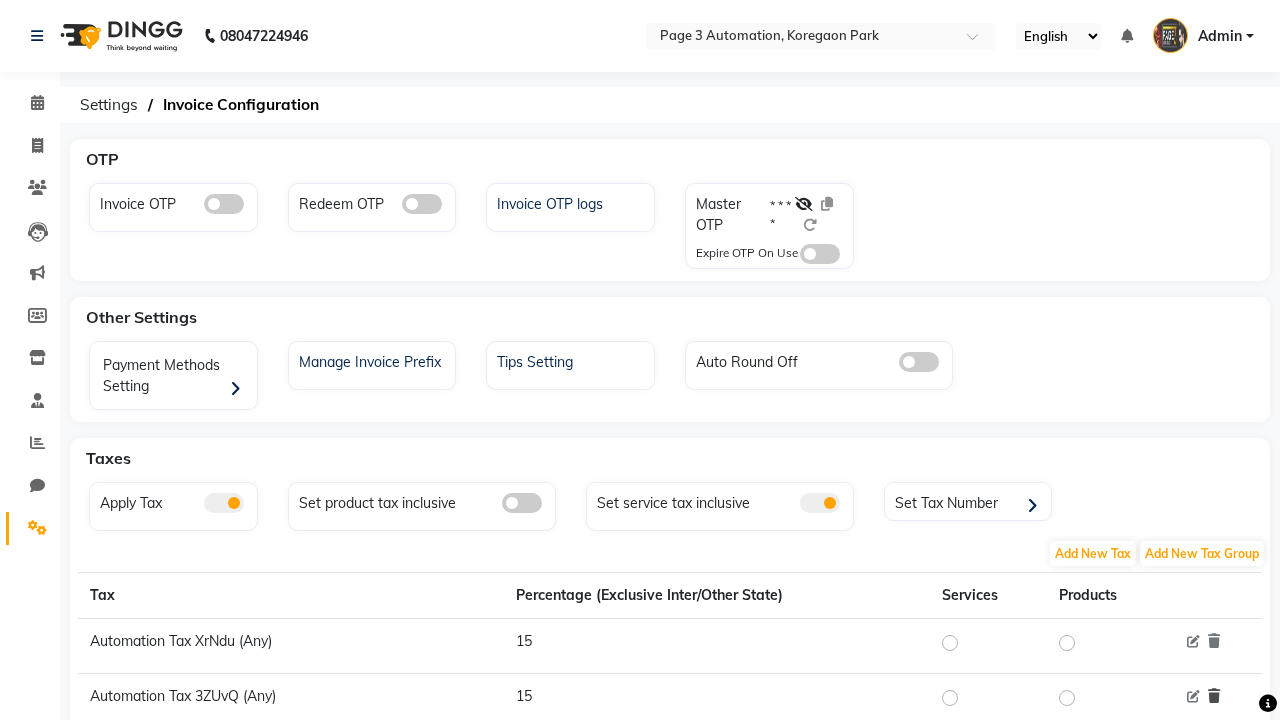 click 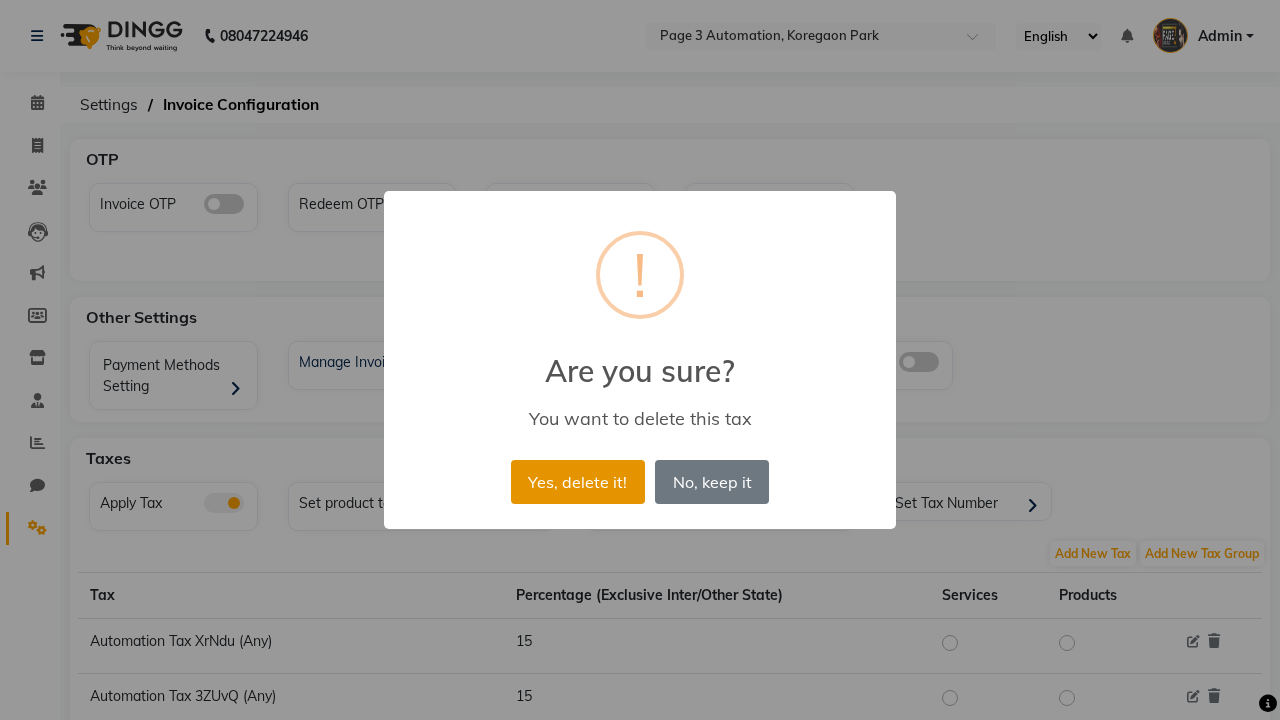 click on "Yes, delete it!" at bounding box center [578, 482] 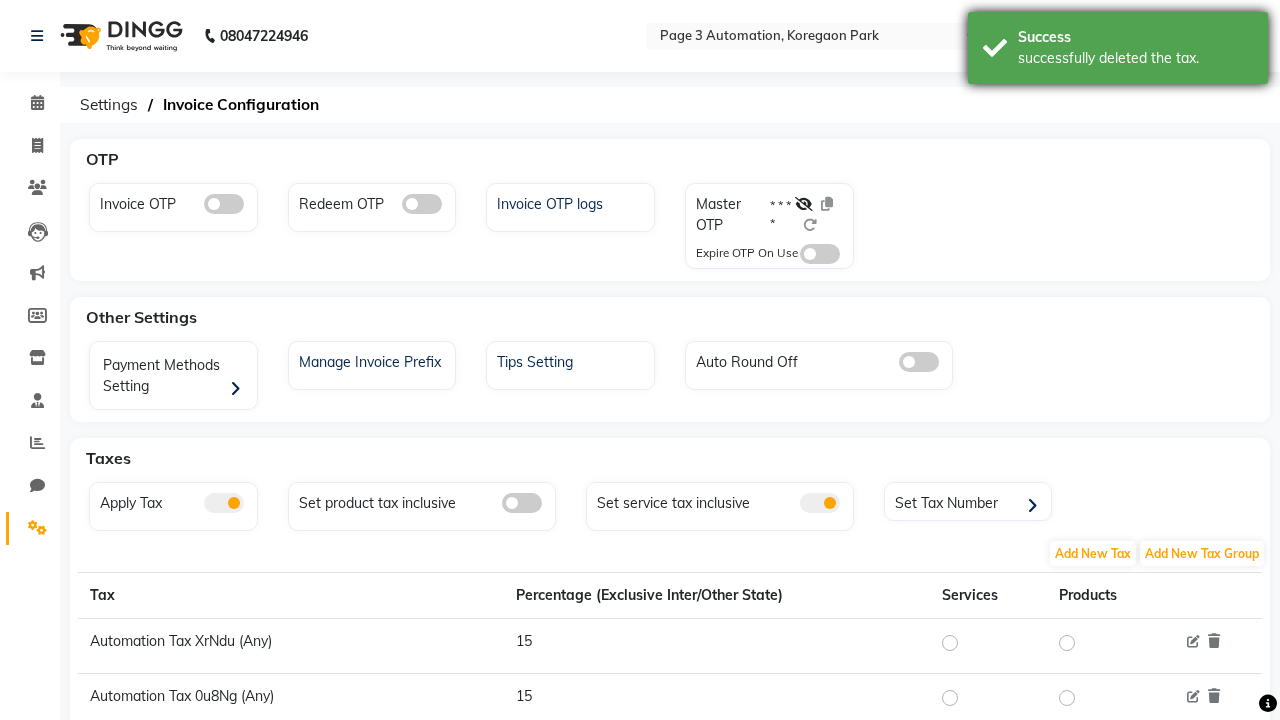 click on "successfully deleted the tax." at bounding box center (1135, 58) 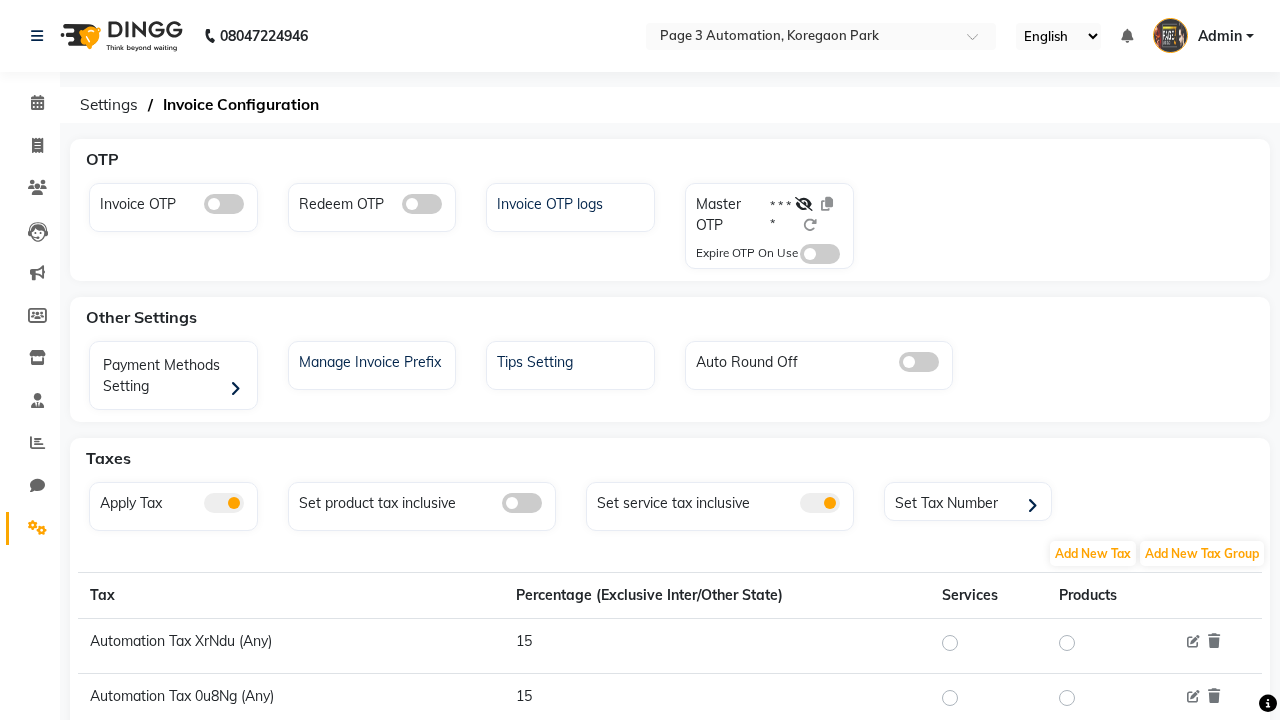 scroll, scrollTop: 0, scrollLeft: 0, axis: both 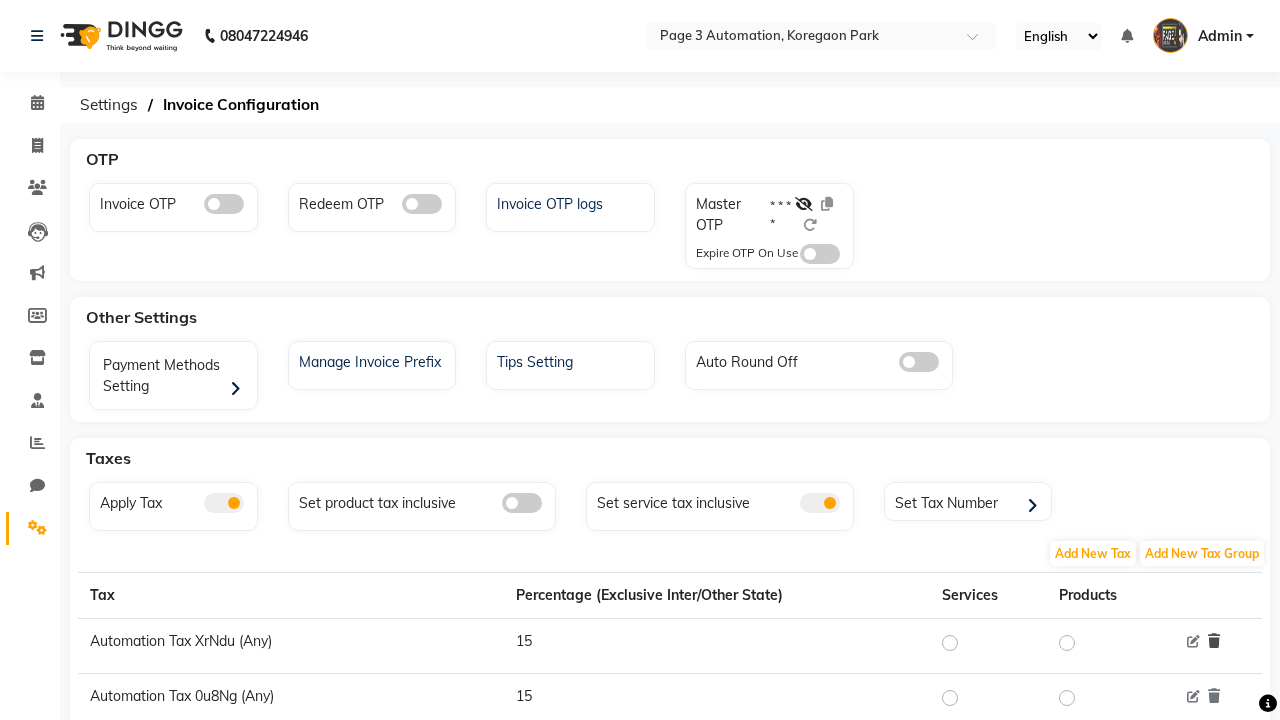 click 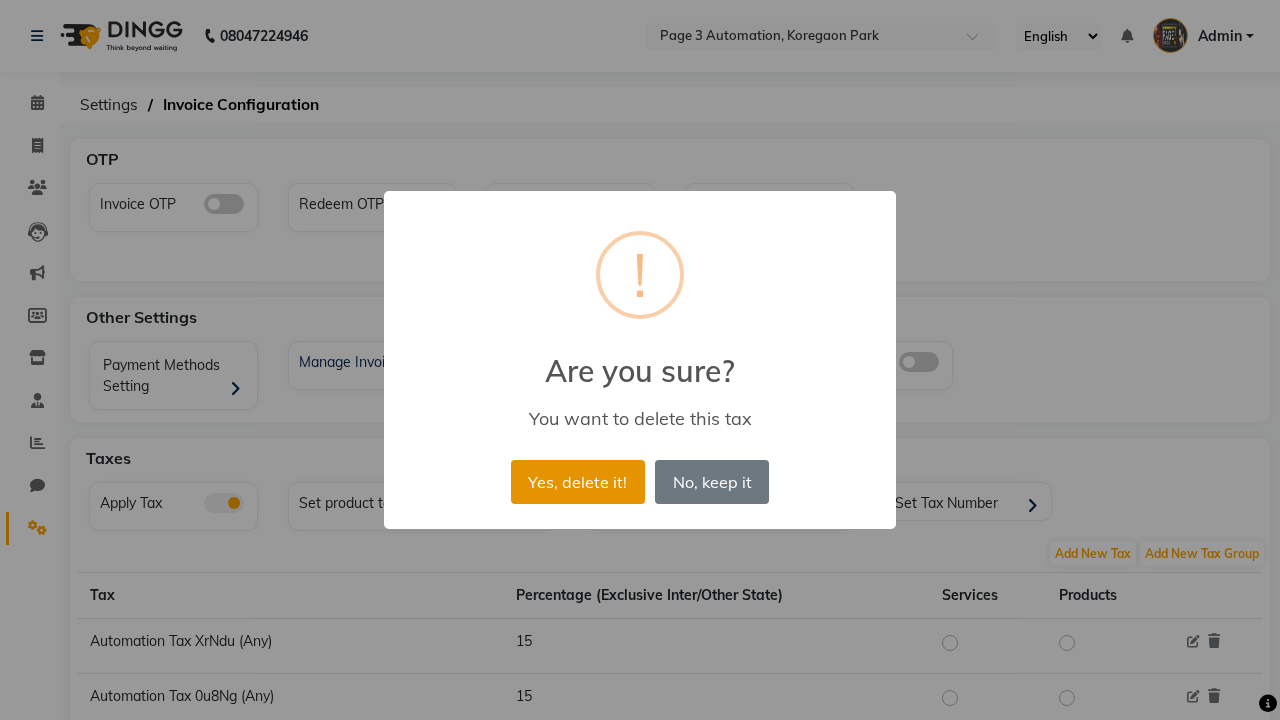click on "Yes, delete it!" at bounding box center (578, 482) 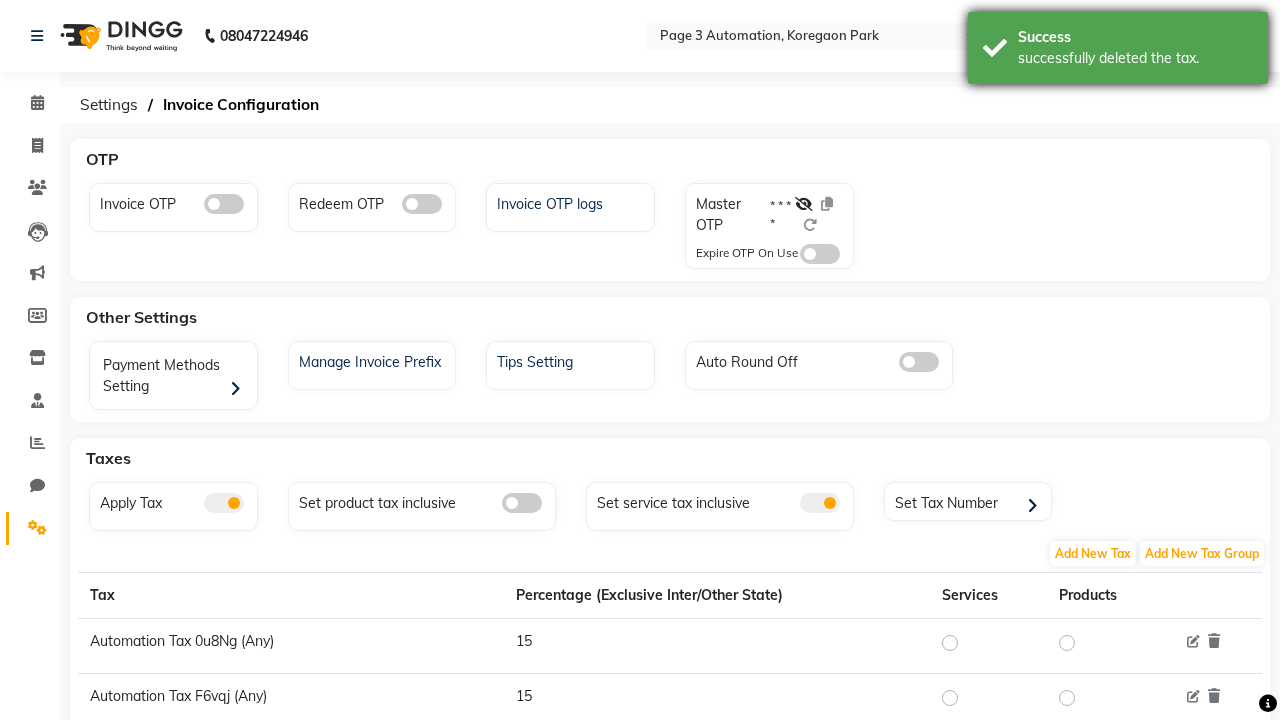 click on "successfully deleted the tax." at bounding box center (1135, 58) 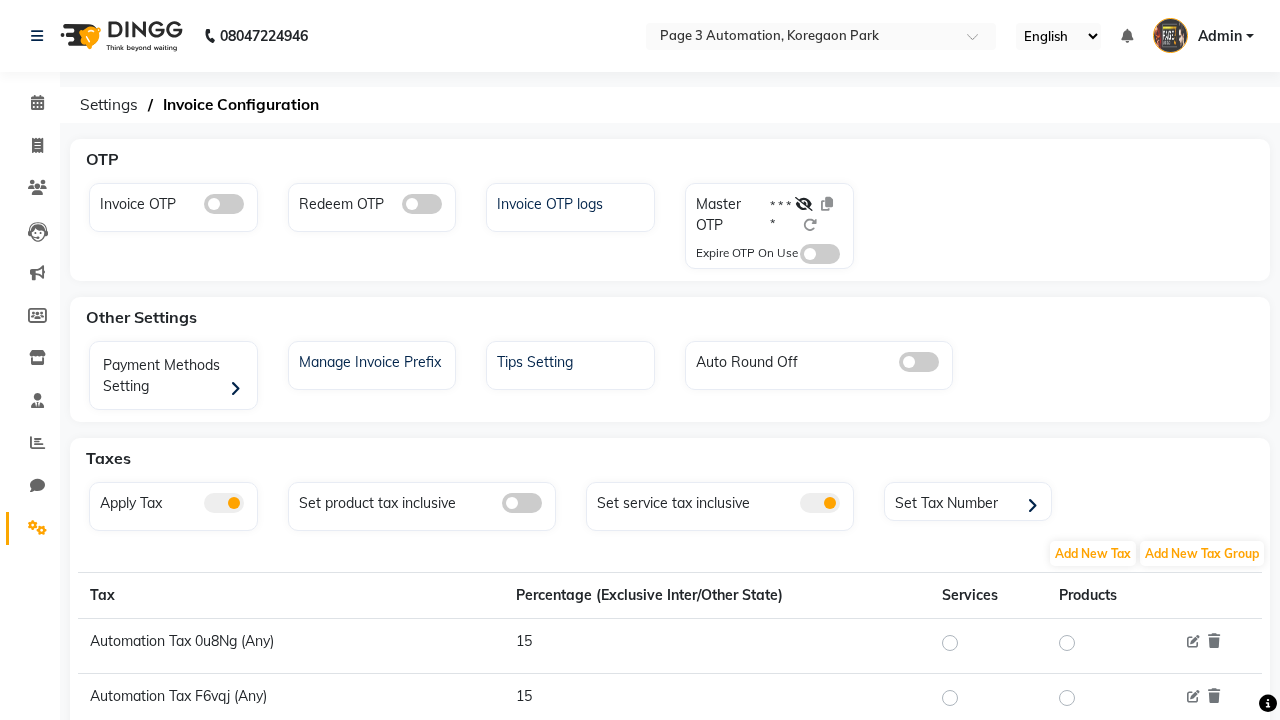 scroll, scrollTop: 0, scrollLeft: 0, axis: both 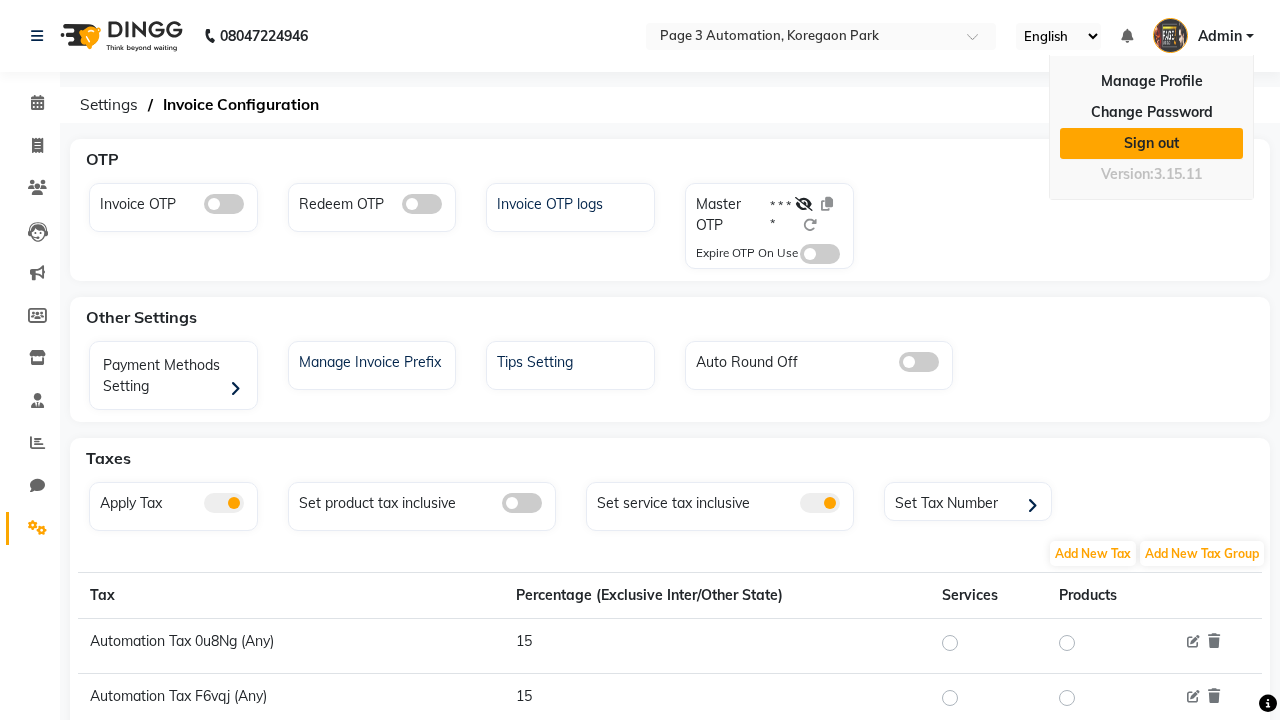 click on "Sign out" at bounding box center (1151, 143) 